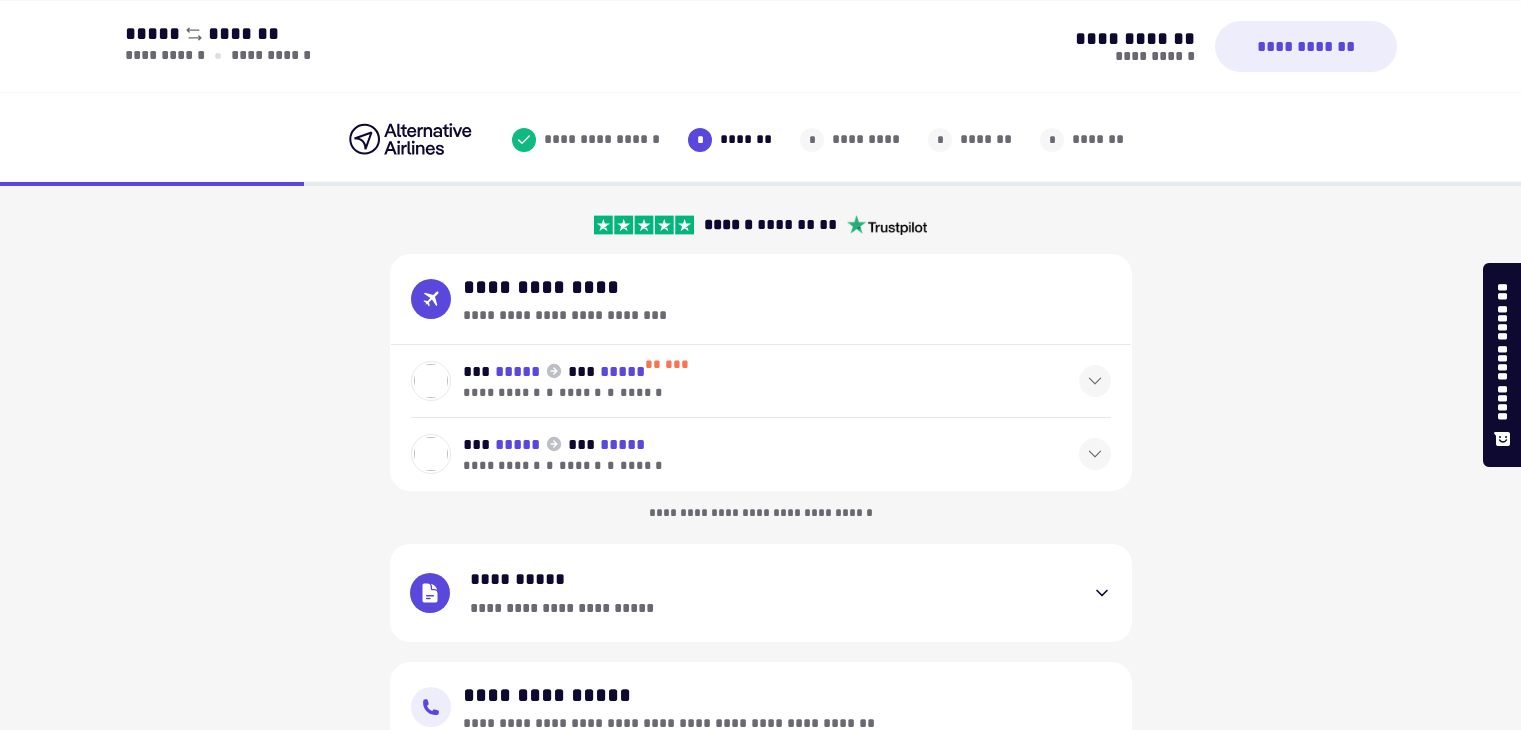 select on "**" 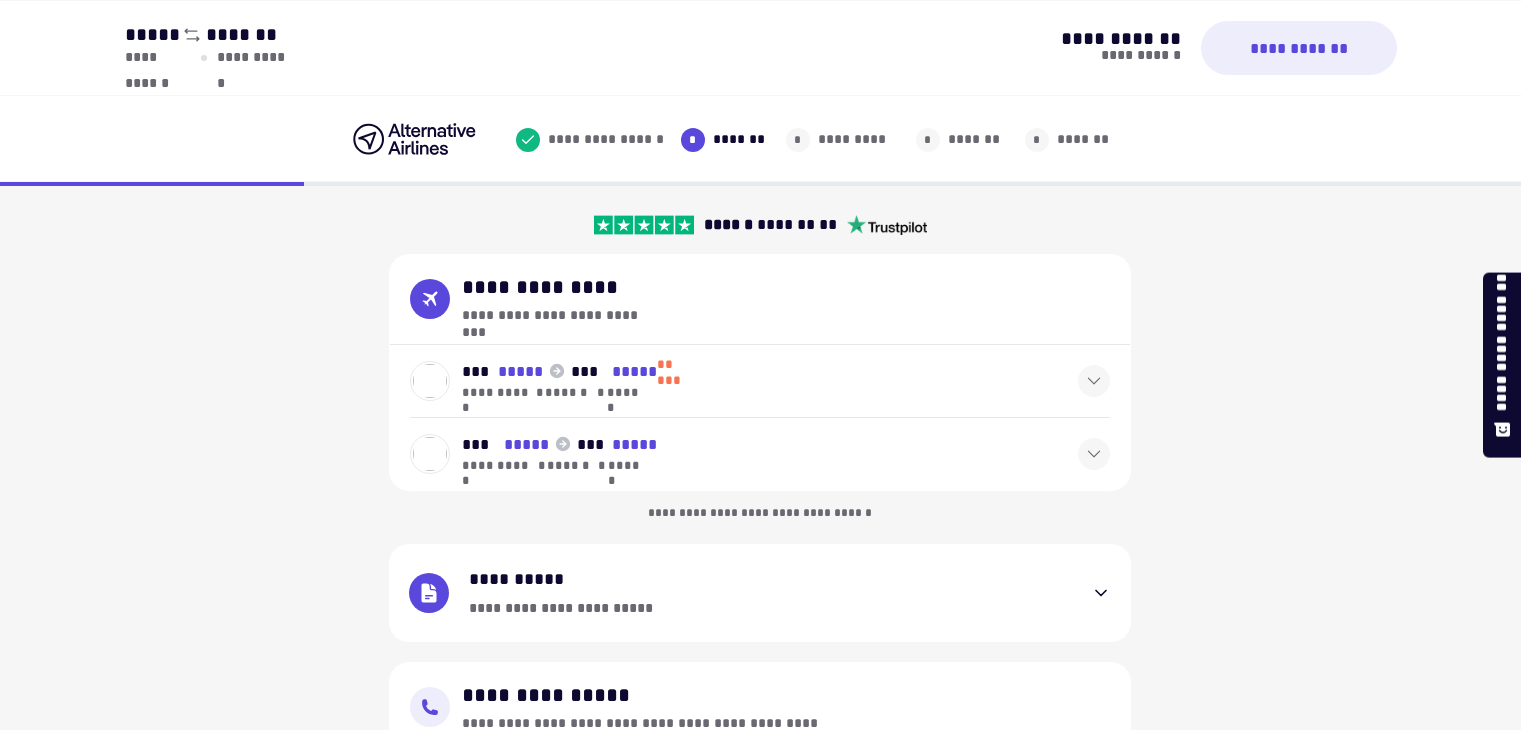 scroll, scrollTop: 364, scrollLeft: 0, axis: vertical 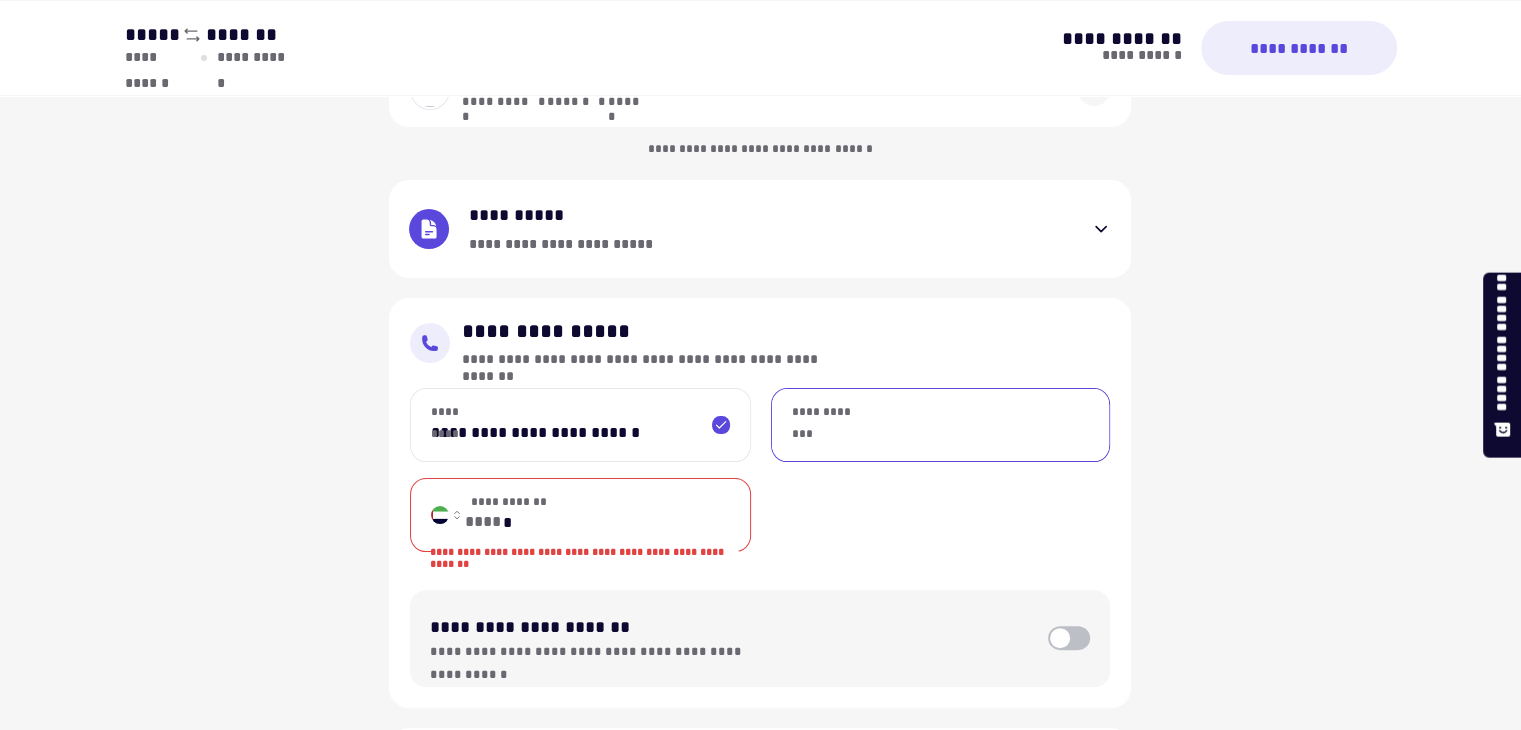 type on "**********" 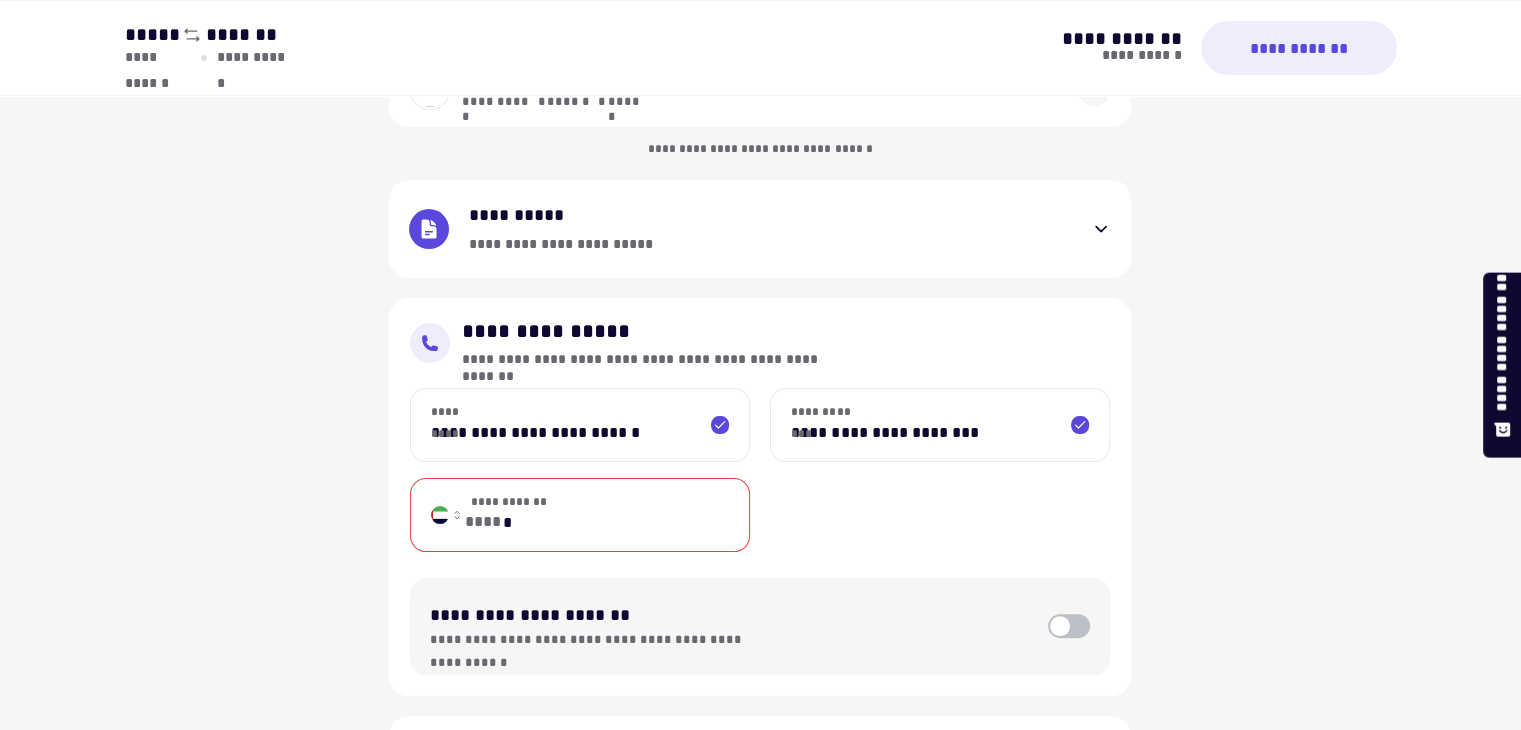 click on "*" at bounding box center [613, 515] 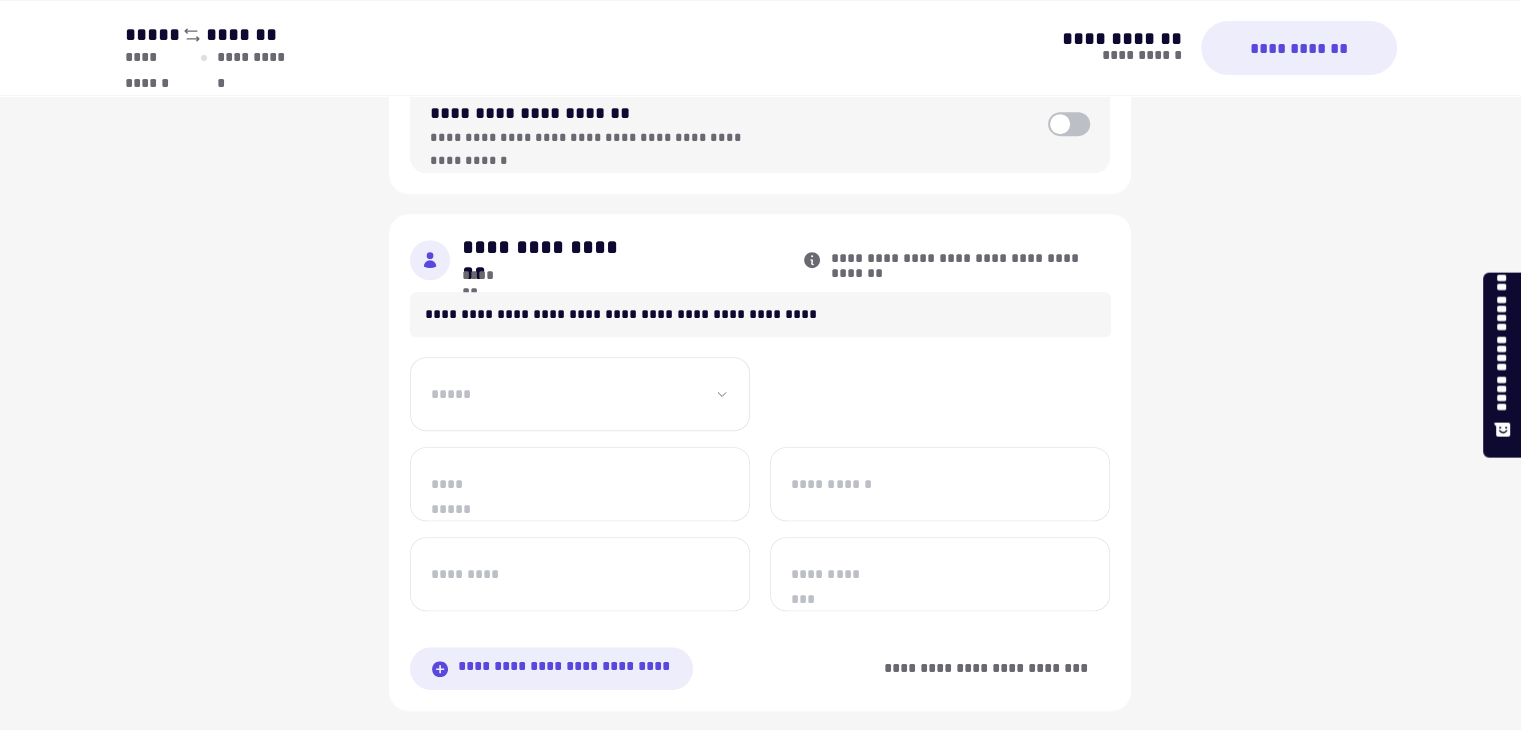 scroll, scrollTop: 864, scrollLeft: 0, axis: vertical 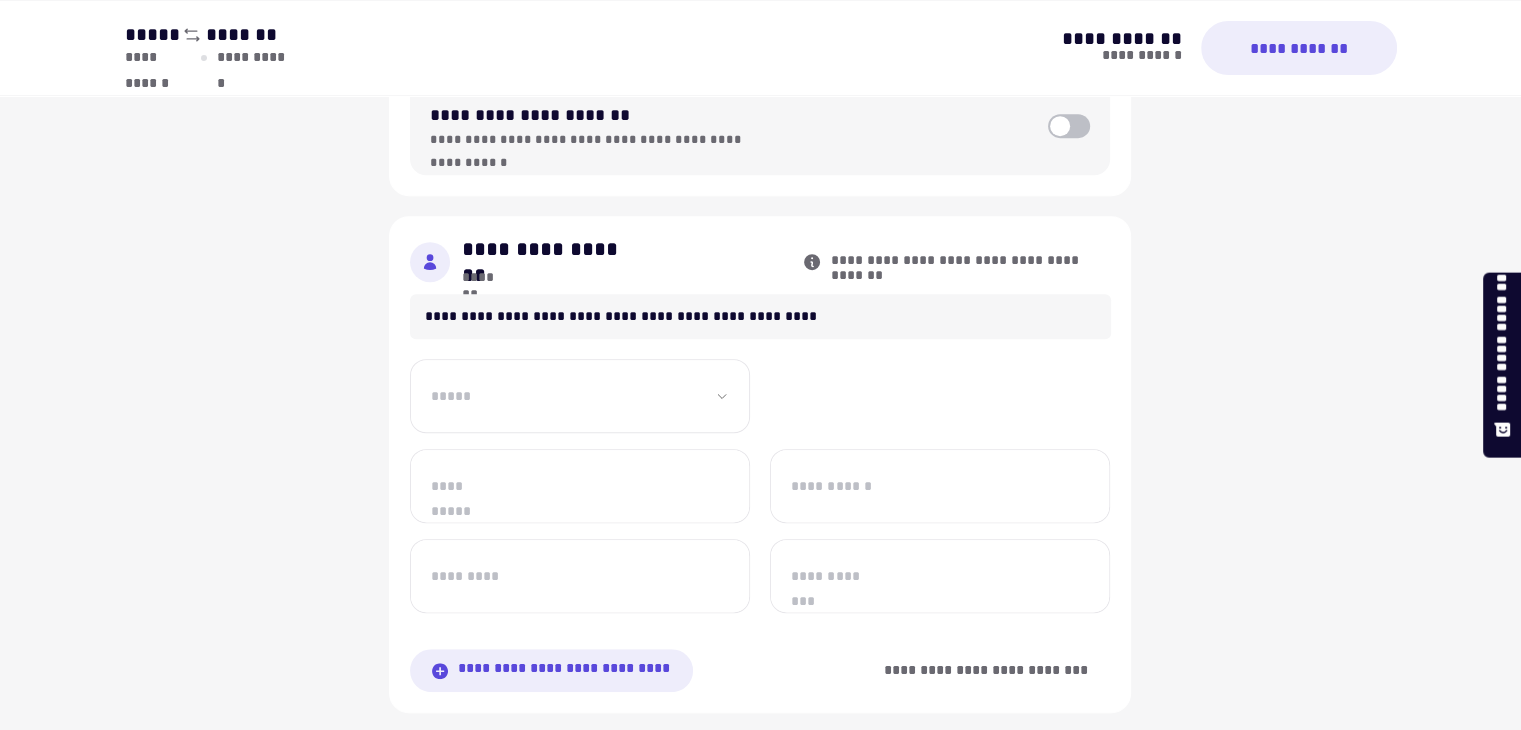type on "*********" 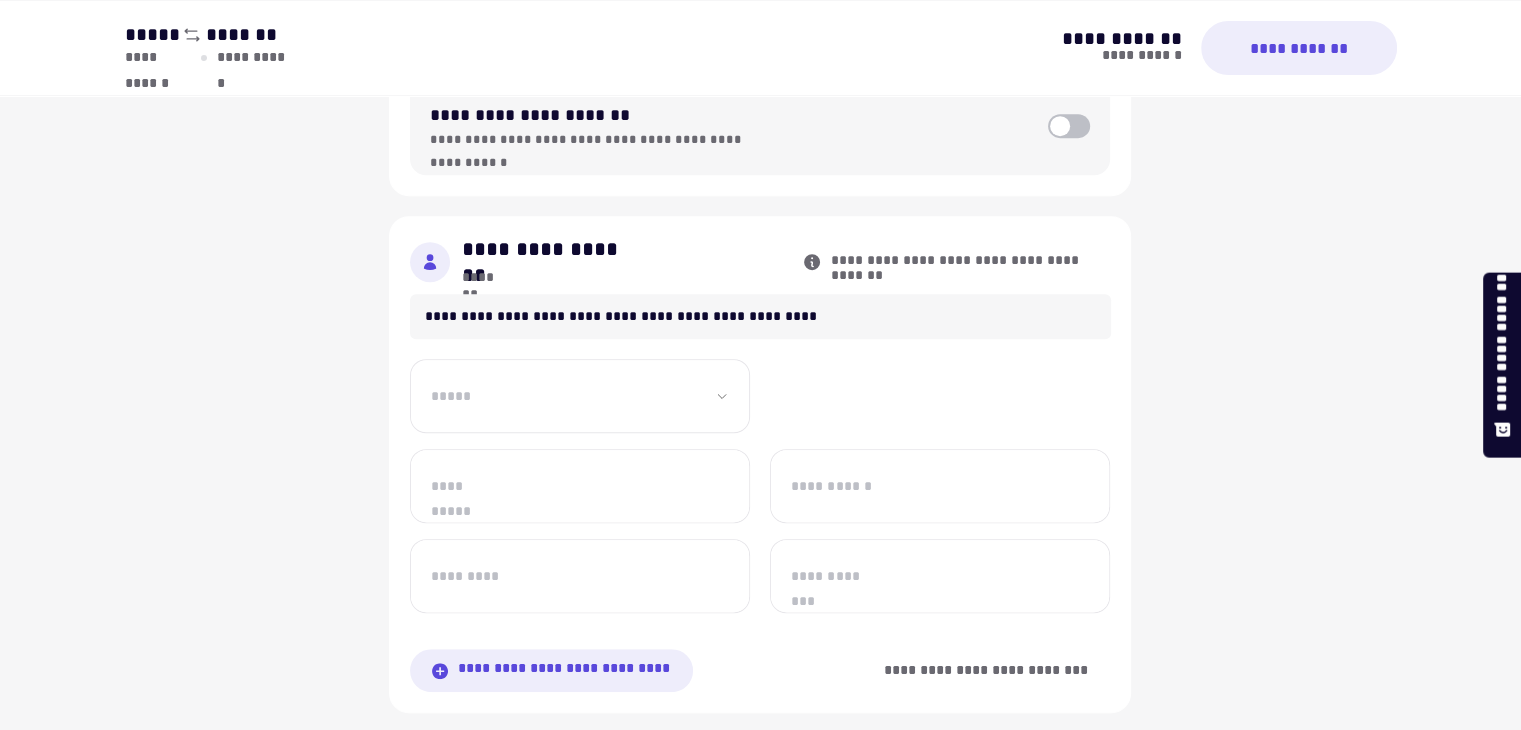 click on "**********" at bounding box center [580, 396] 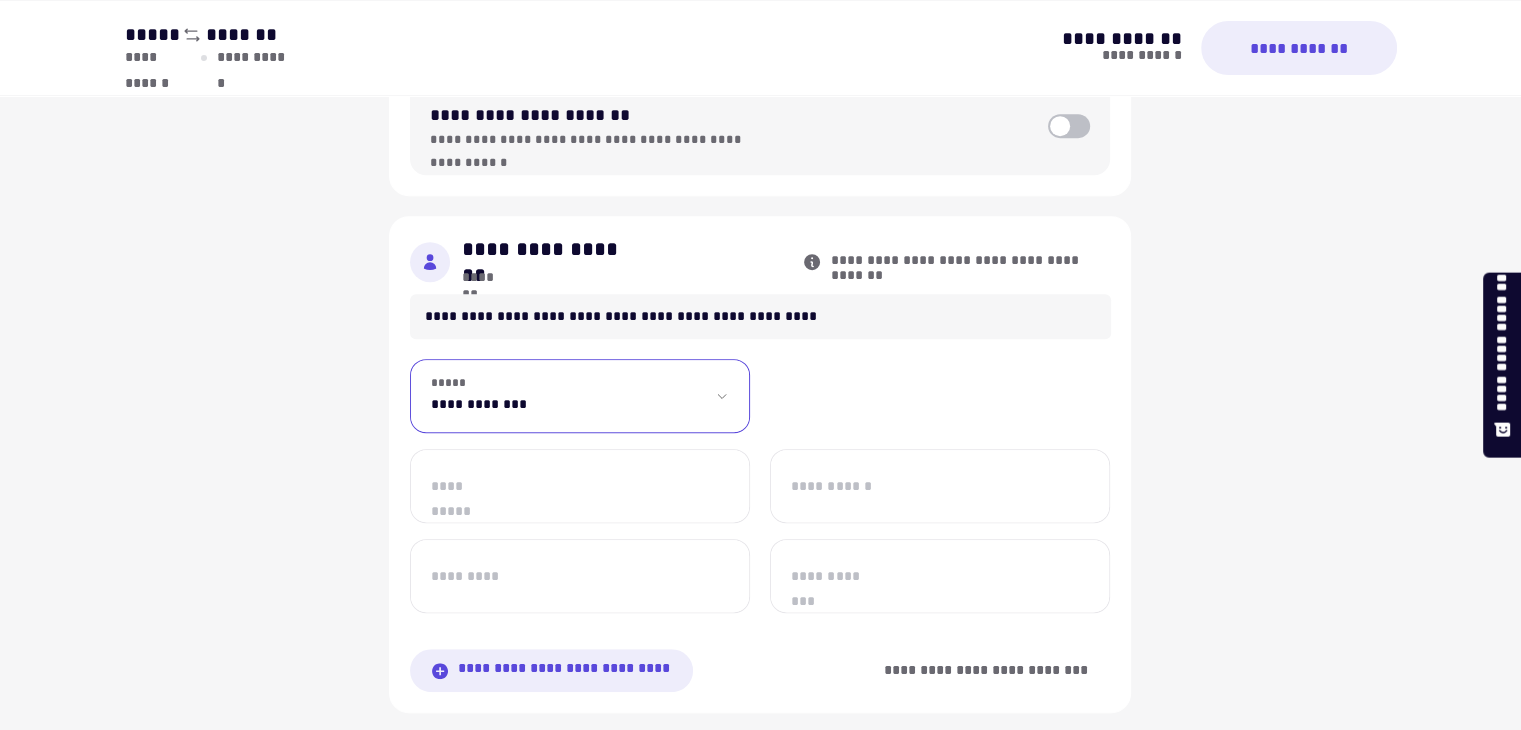 select on "**" 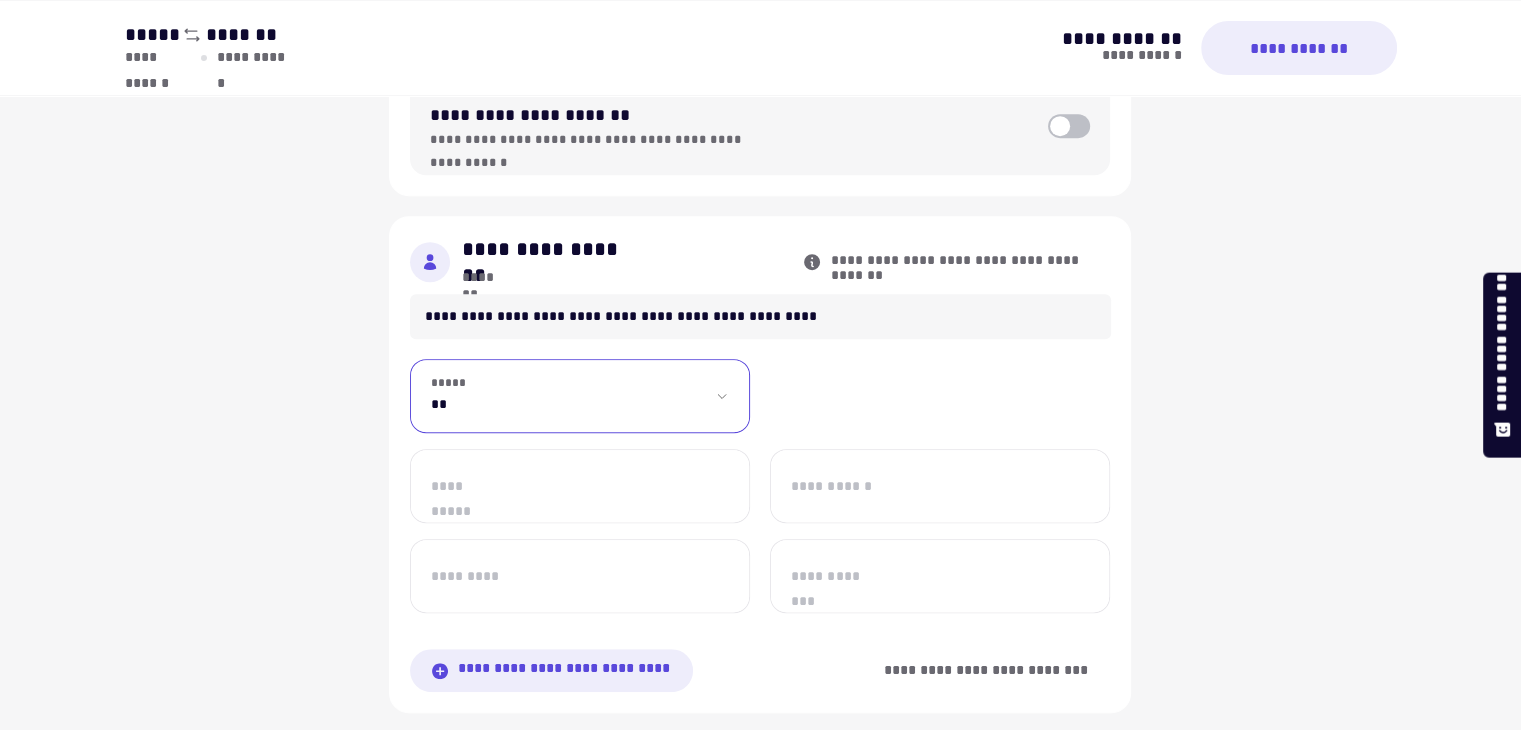 click on "**********" at bounding box center [580, 396] 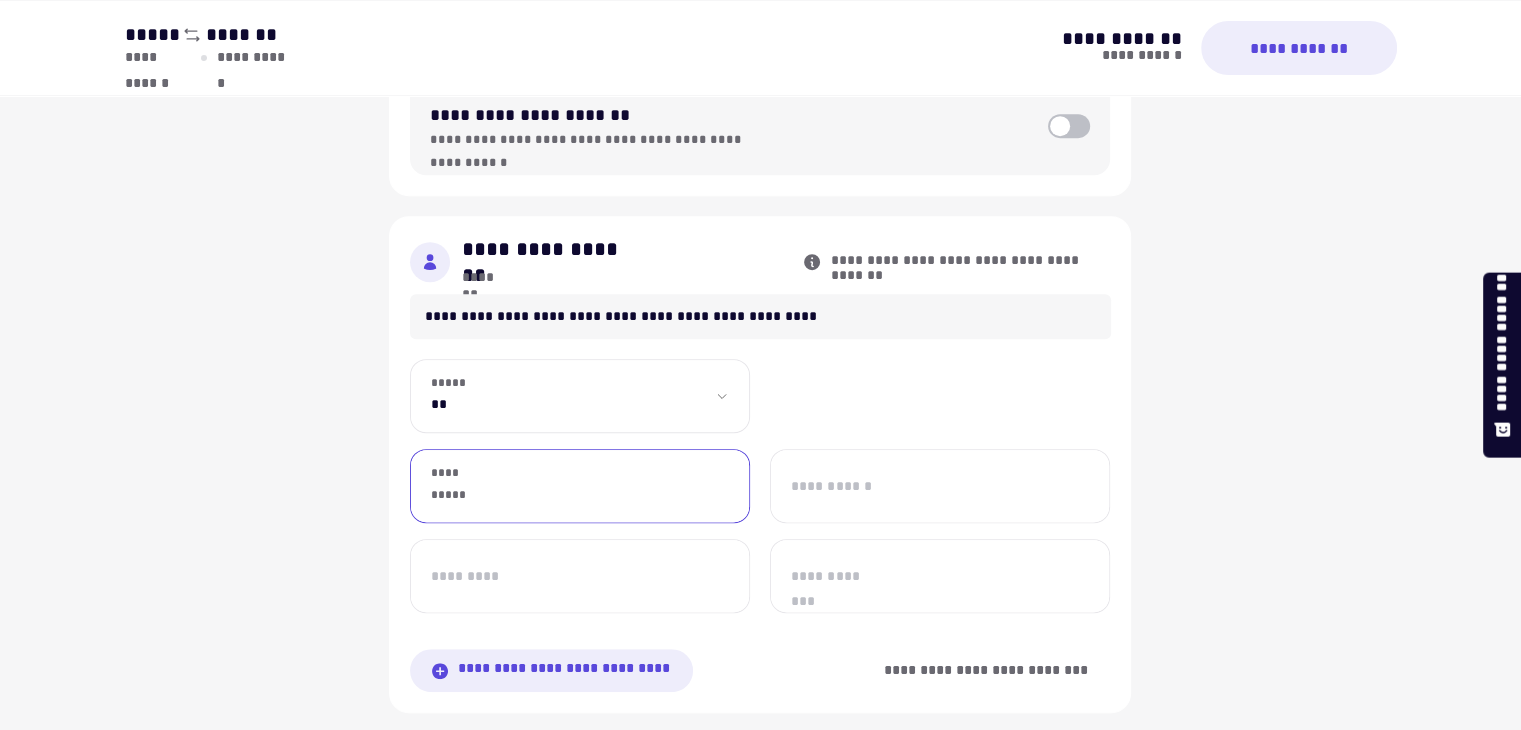 click on "**********" at bounding box center [580, 486] 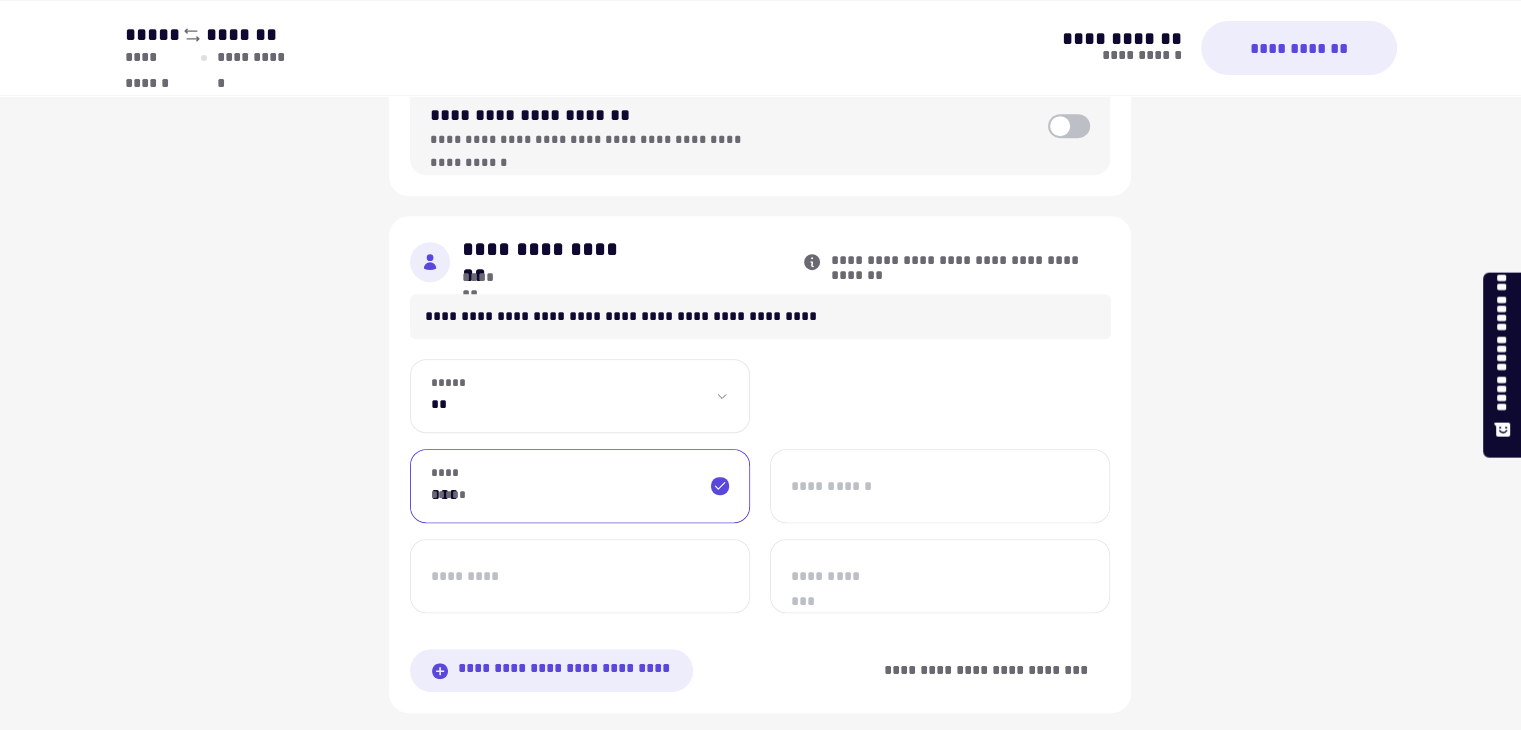 type on "***" 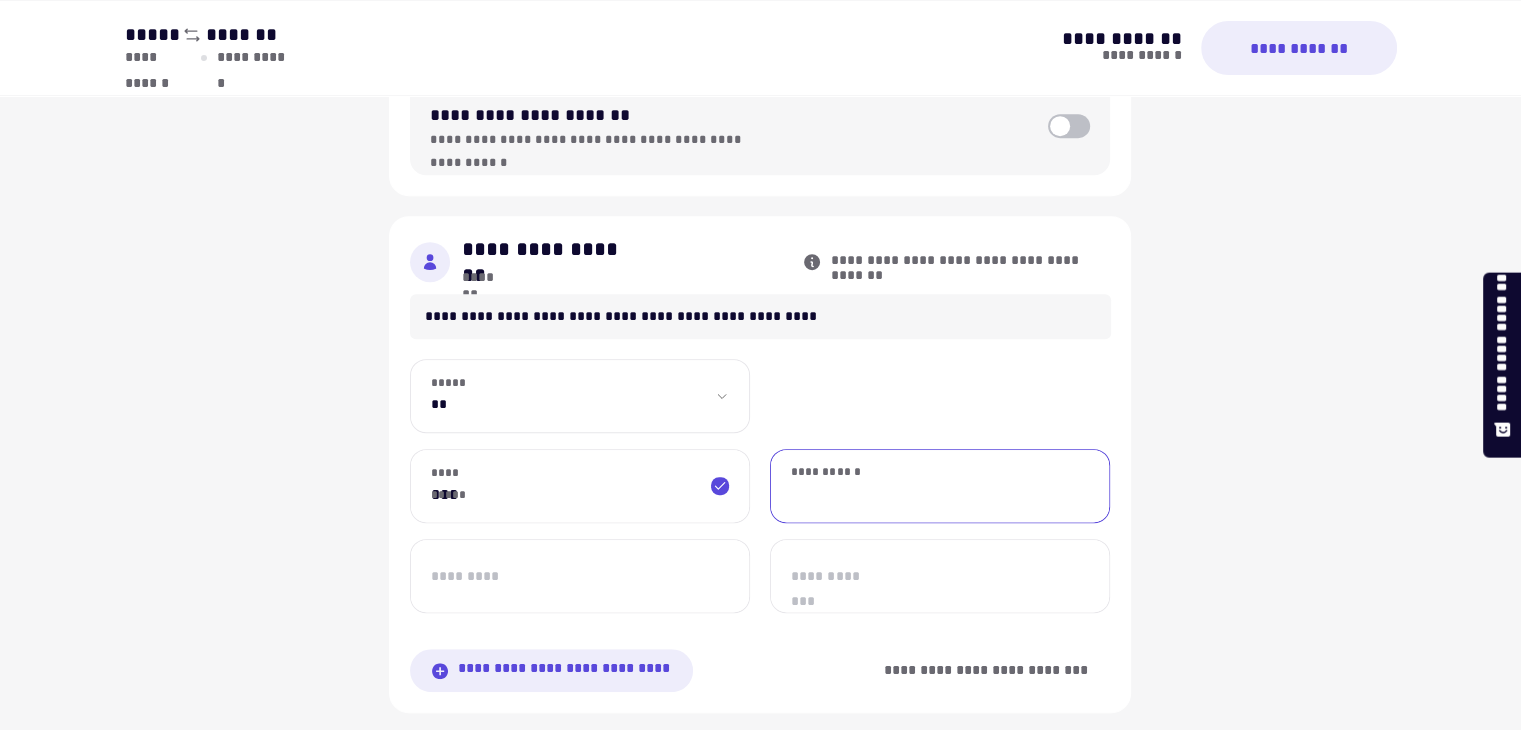click on "**********" at bounding box center [940, 486] 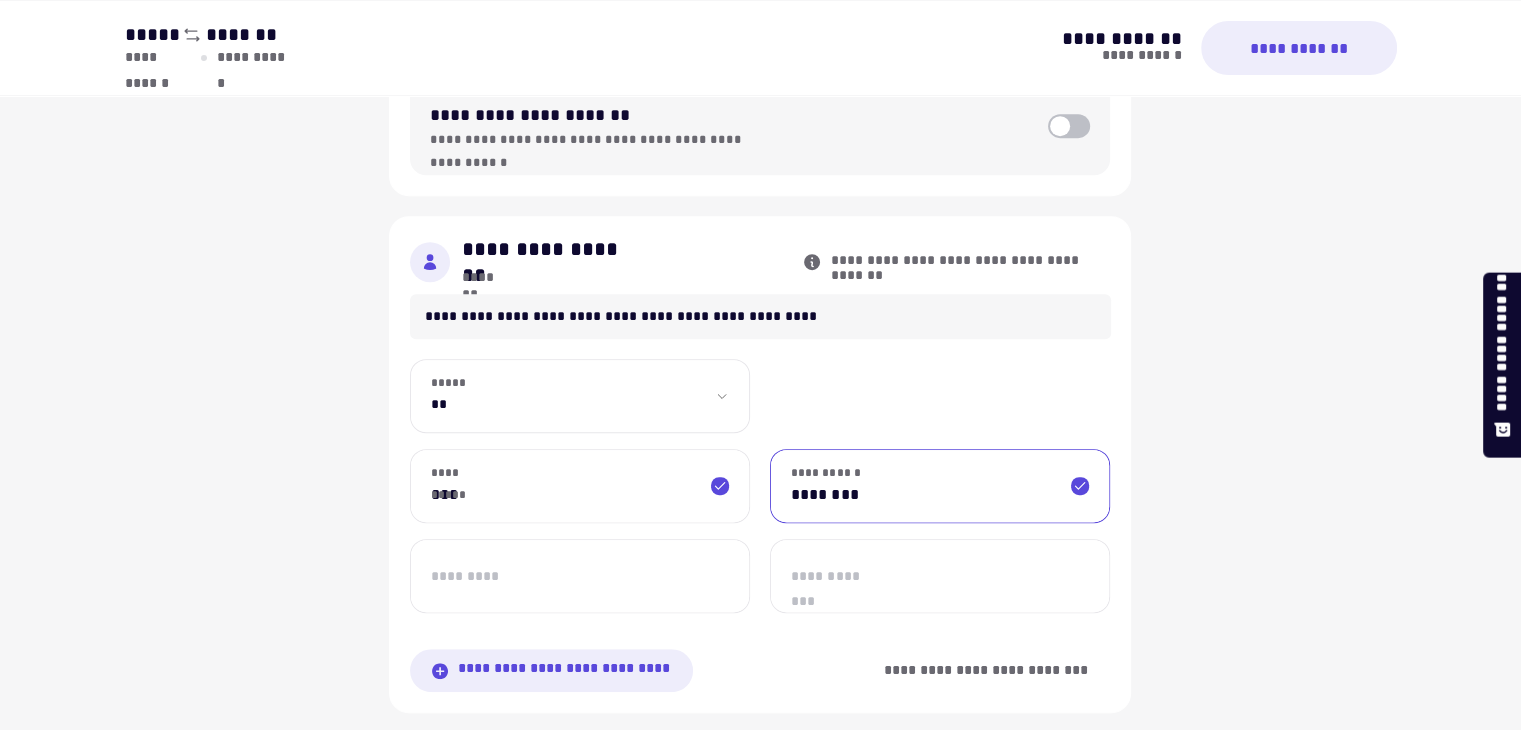 type on "********" 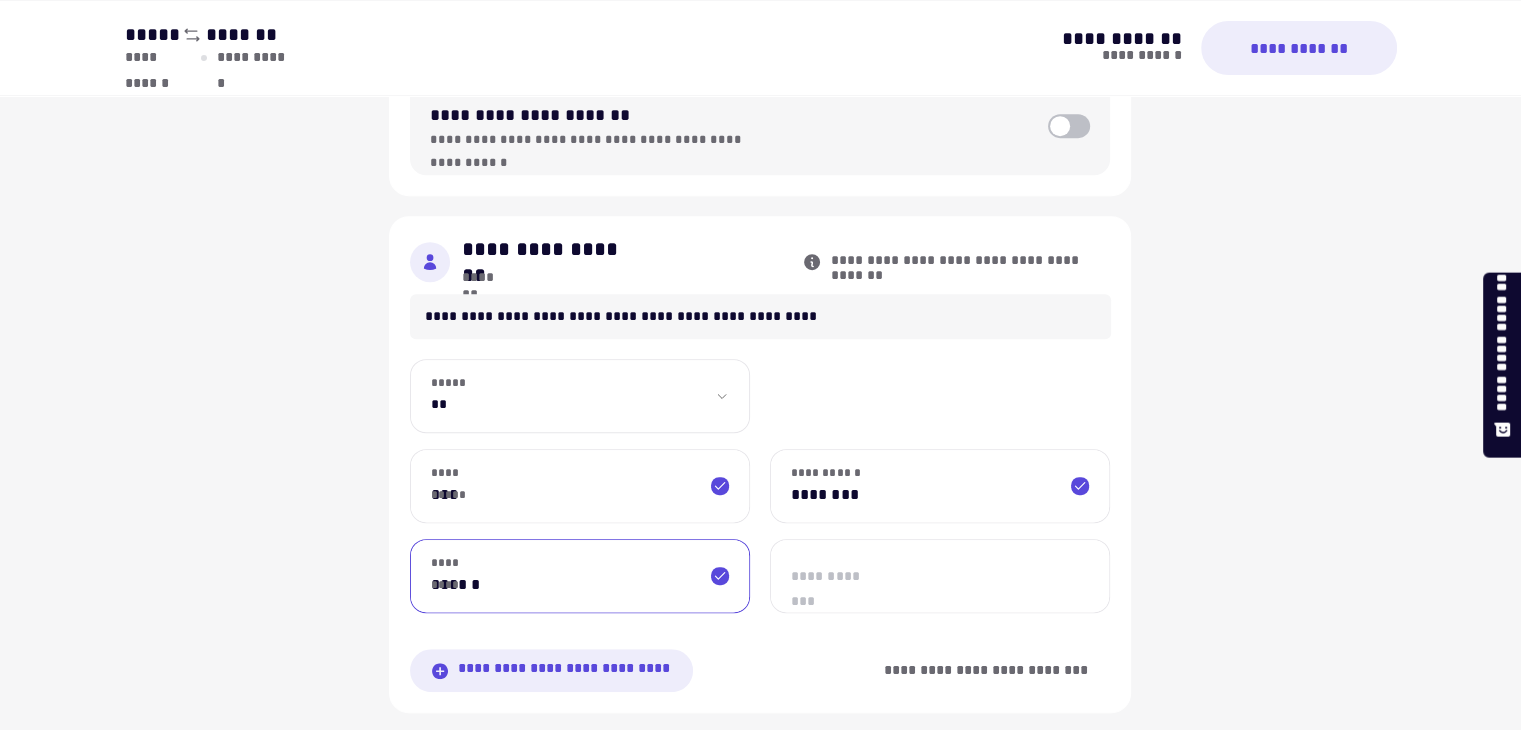 type on "**********" 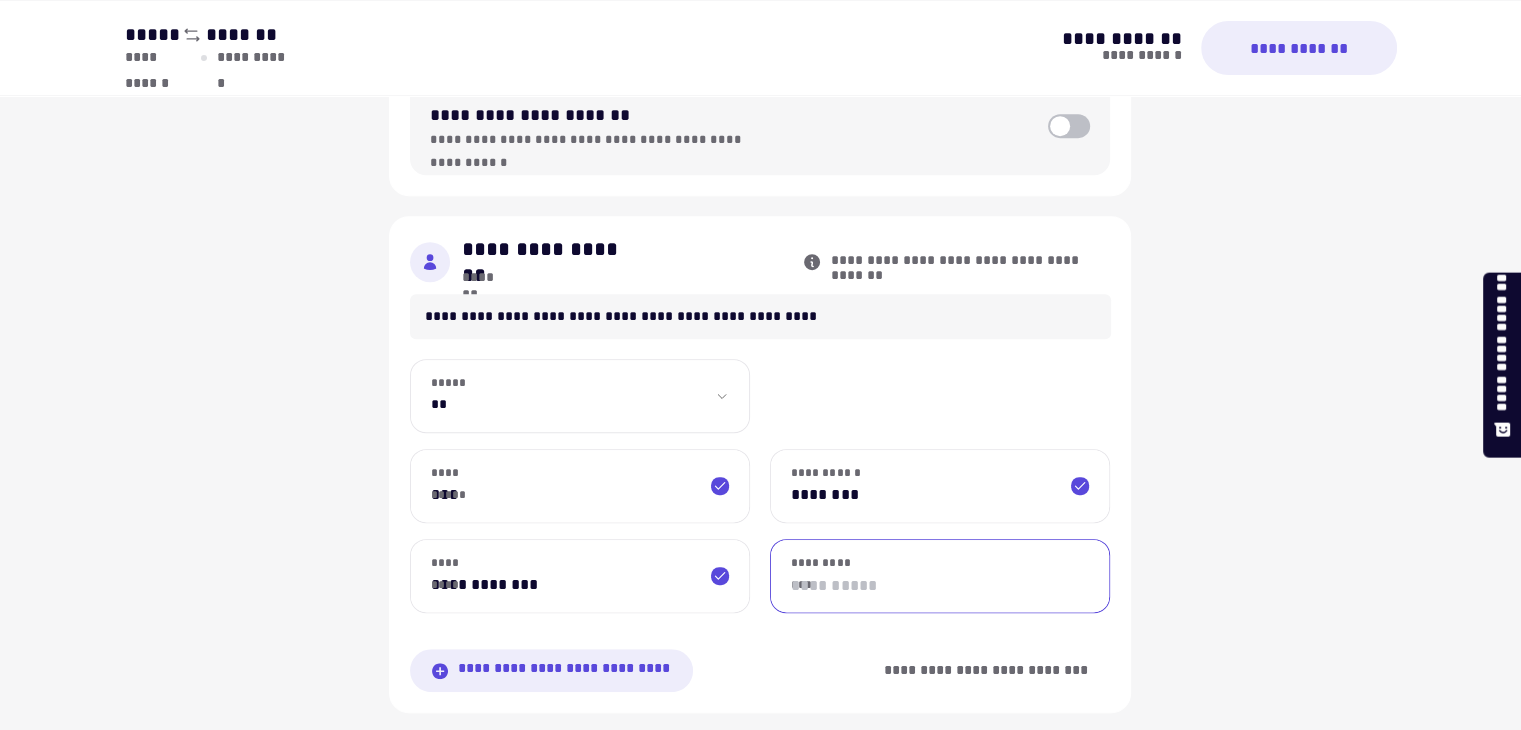 click on "**********" at bounding box center (940, 576) 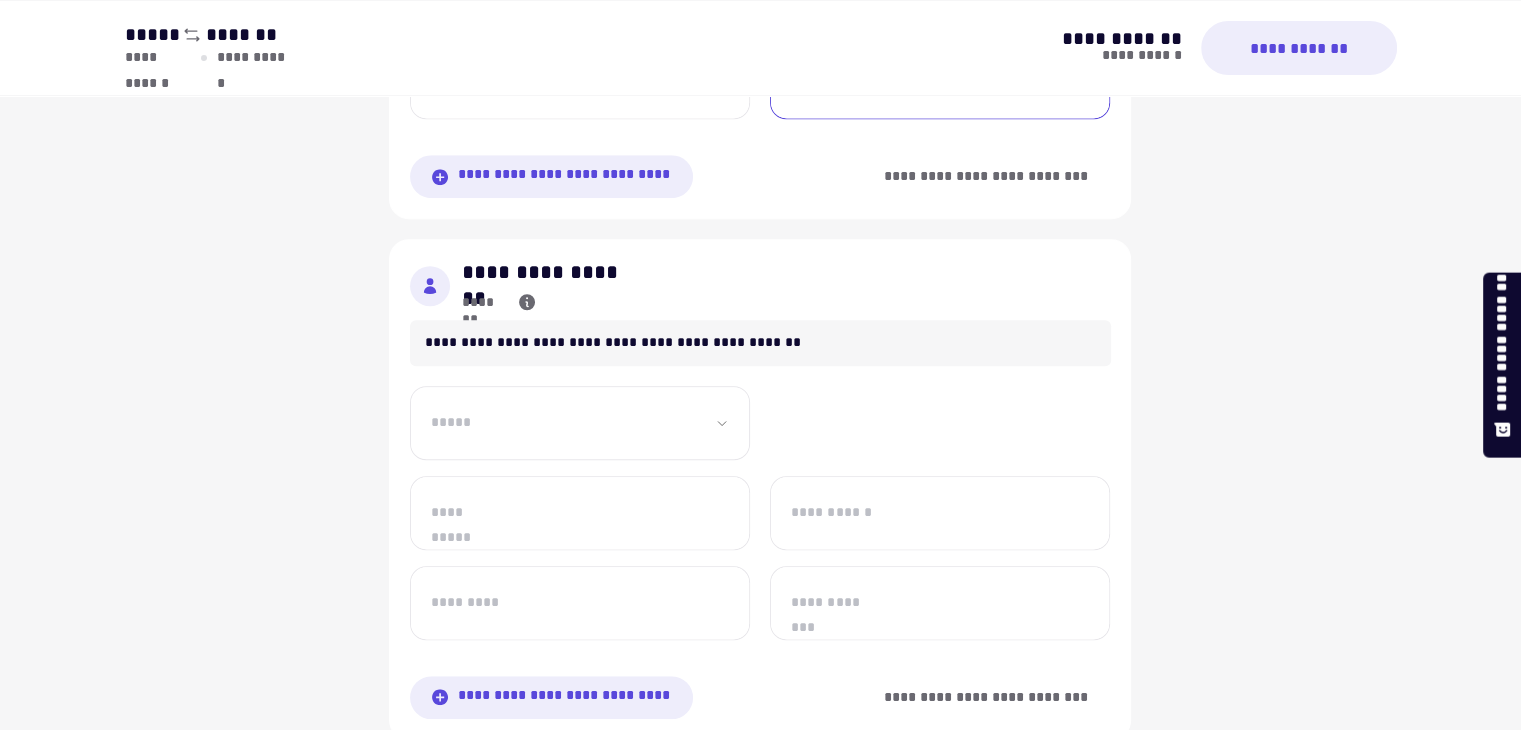 scroll, scrollTop: 1364, scrollLeft: 0, axis: vertical 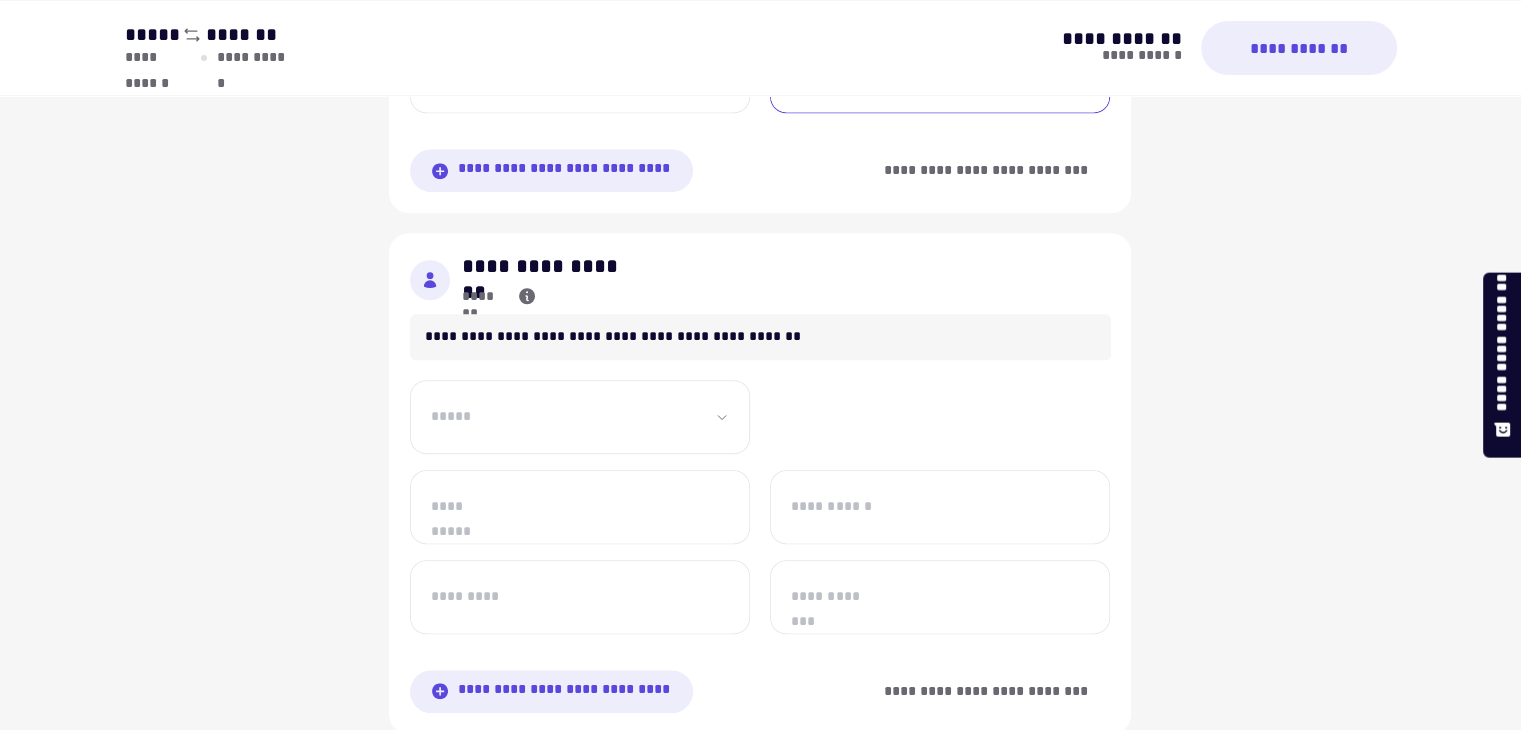 click on "**********" at bounding box center [580, -104] 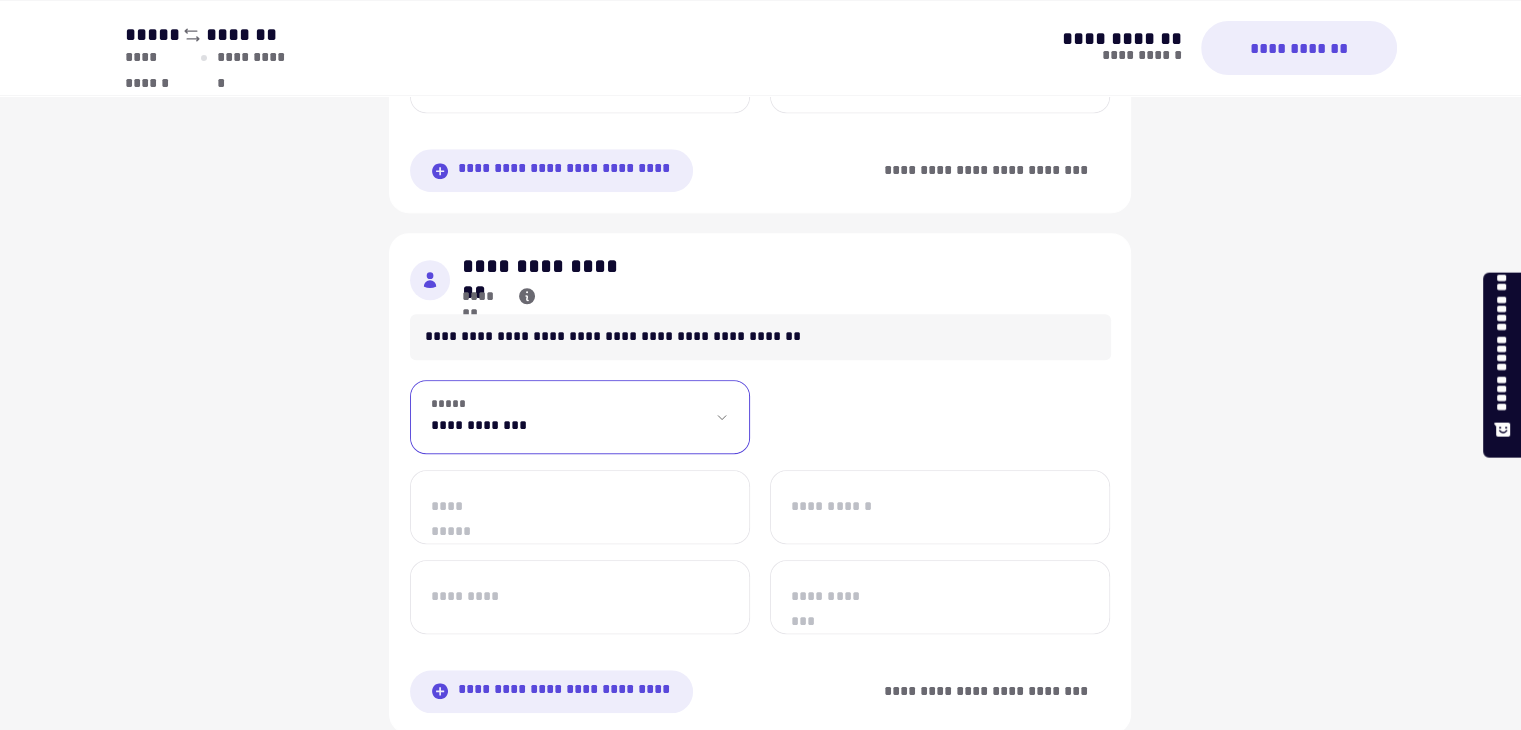 select on "****" 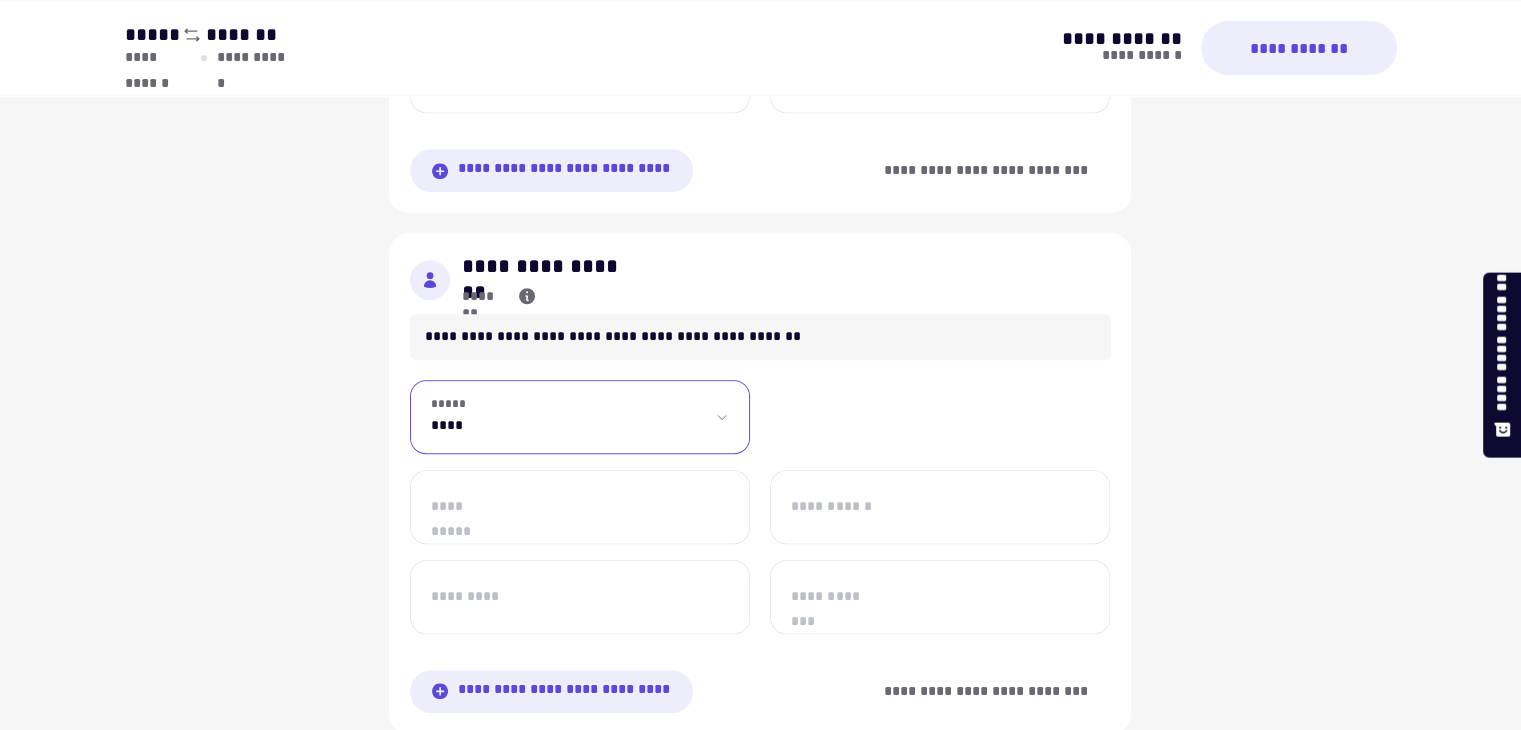 click on "**********" at bounding box center (580, 417) 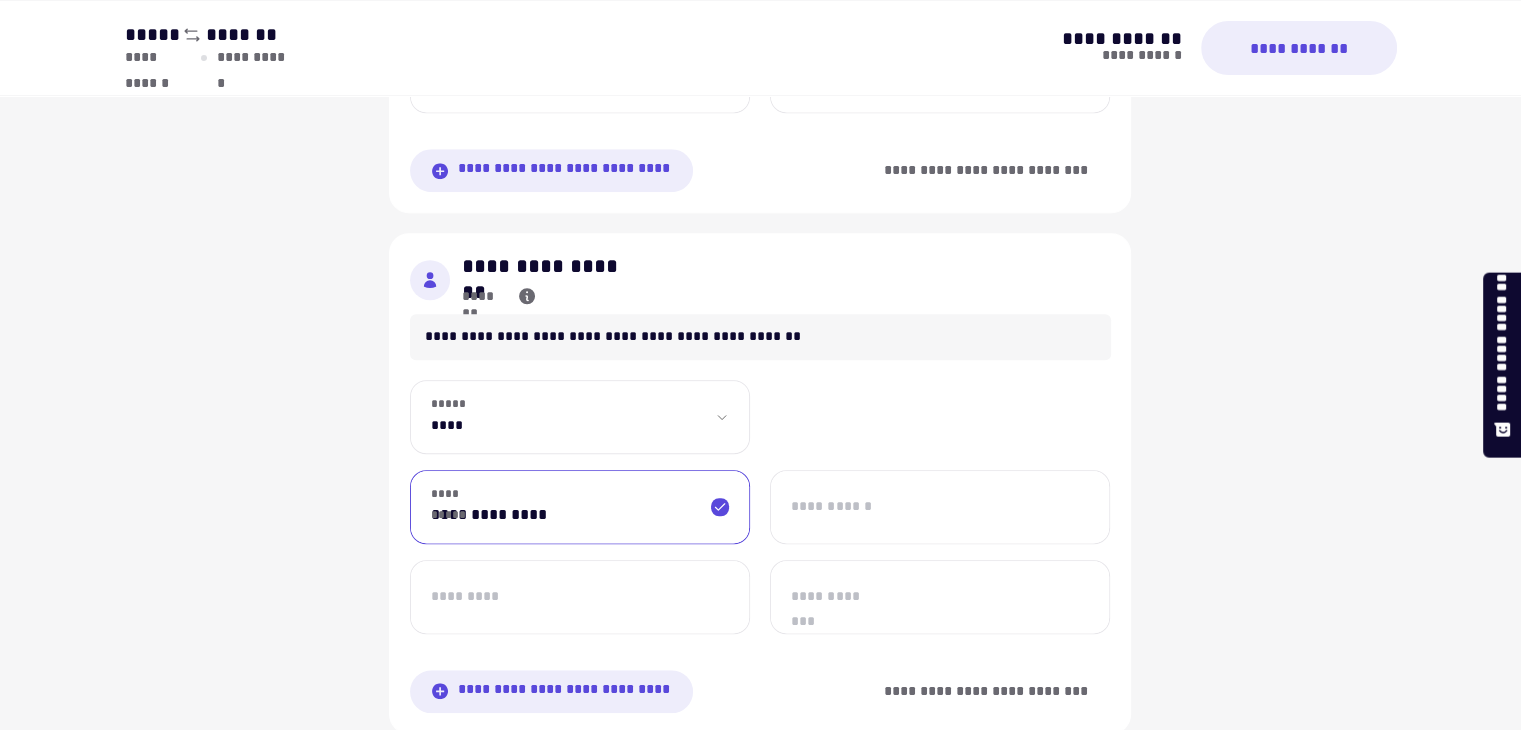 type on "**********" 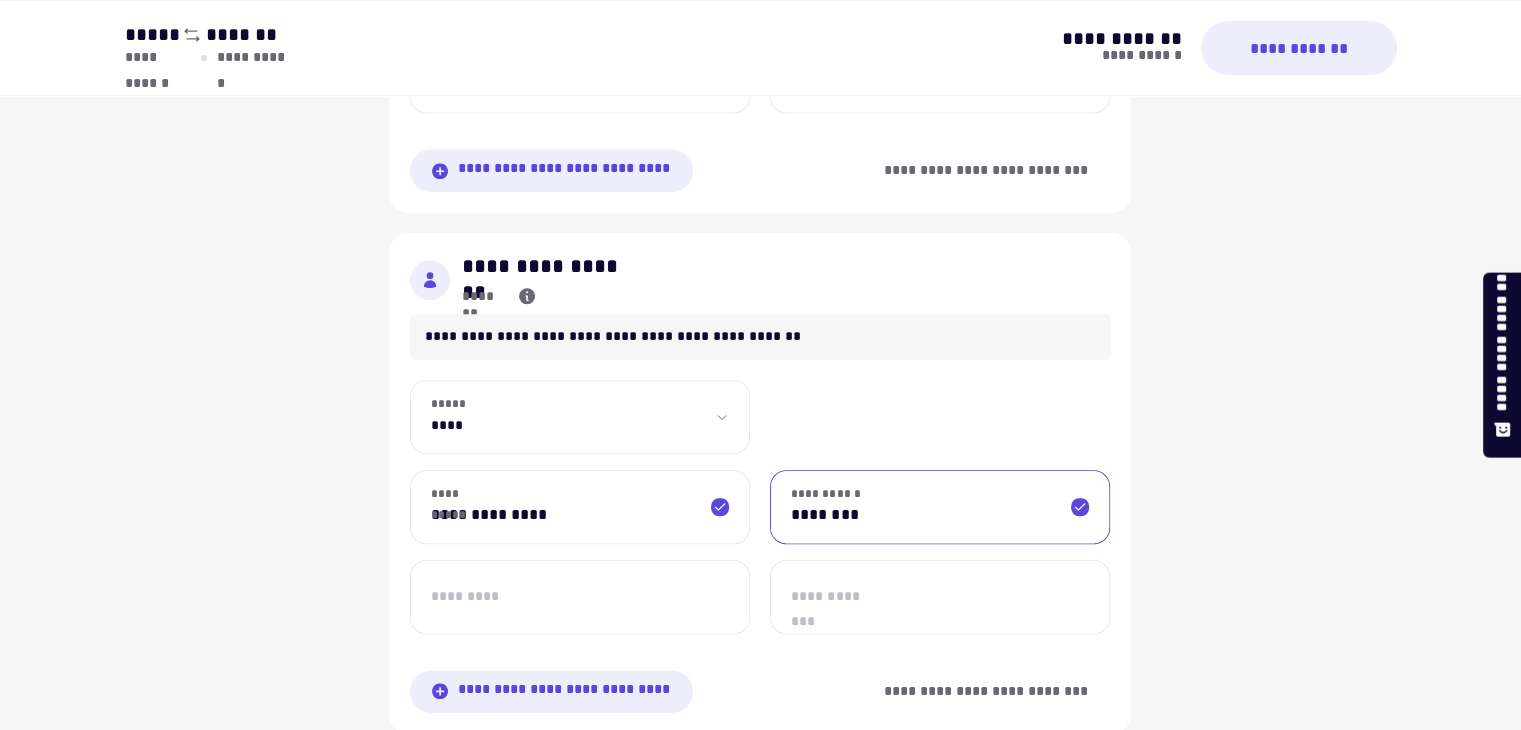 type on "********" 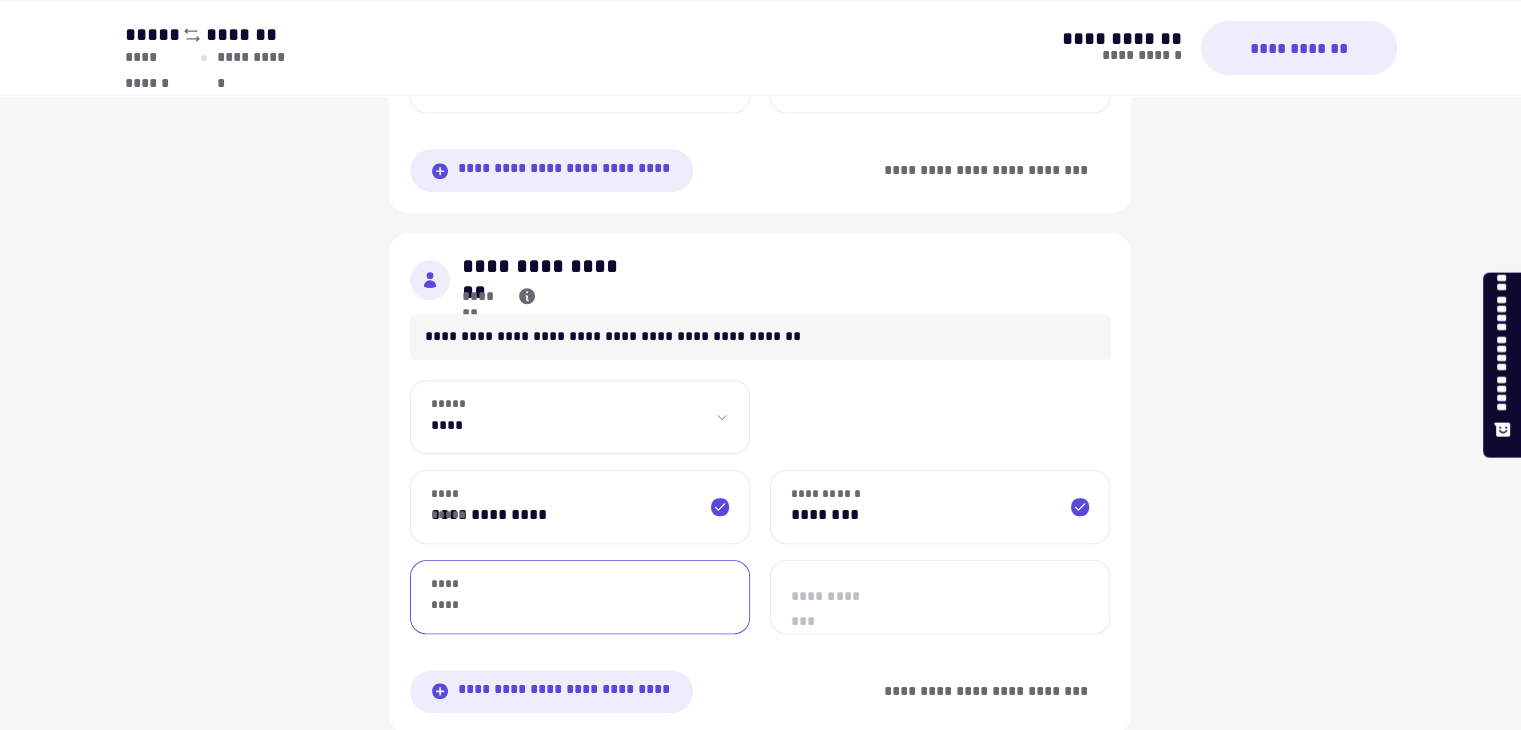 click on "*********" at bounding box center (580, 597) 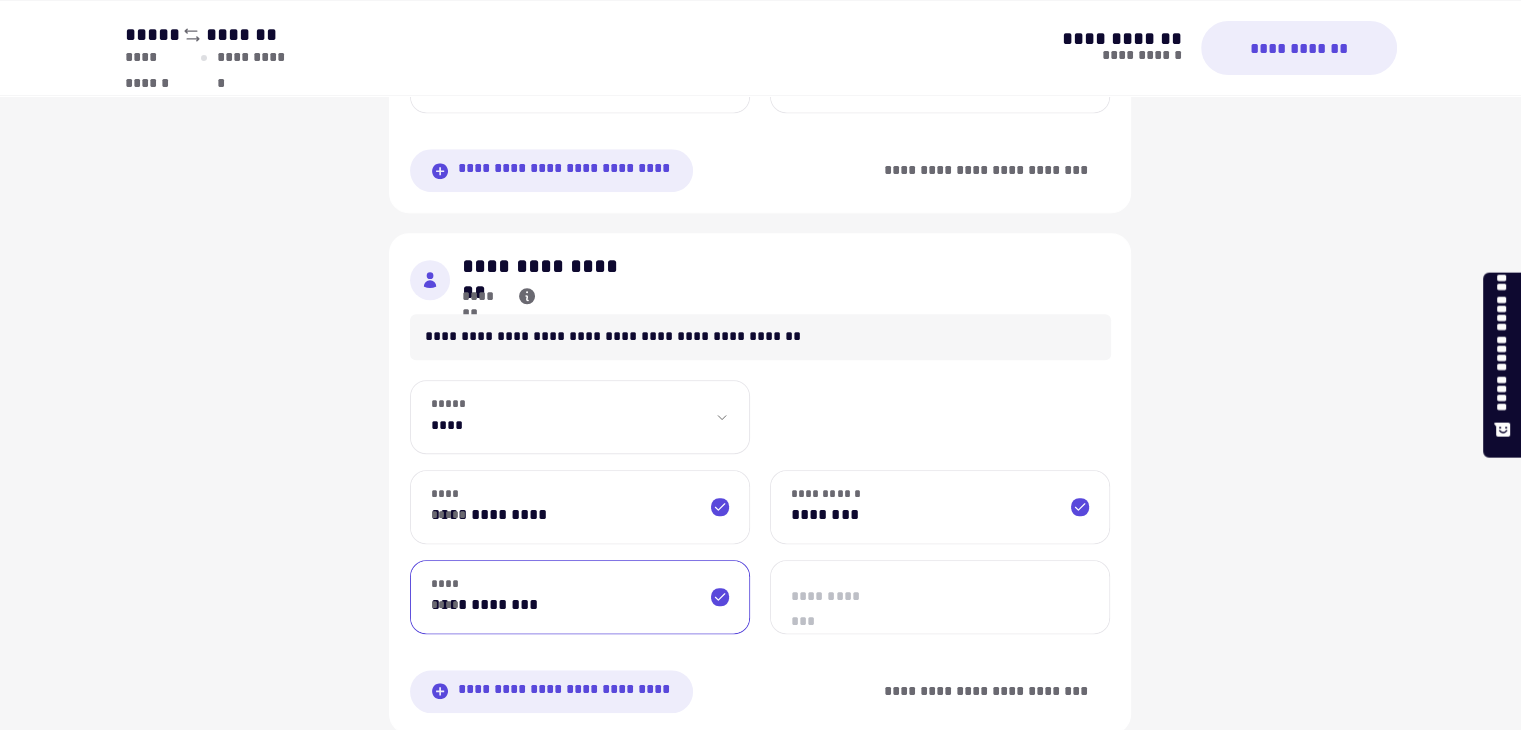 type on "**********" 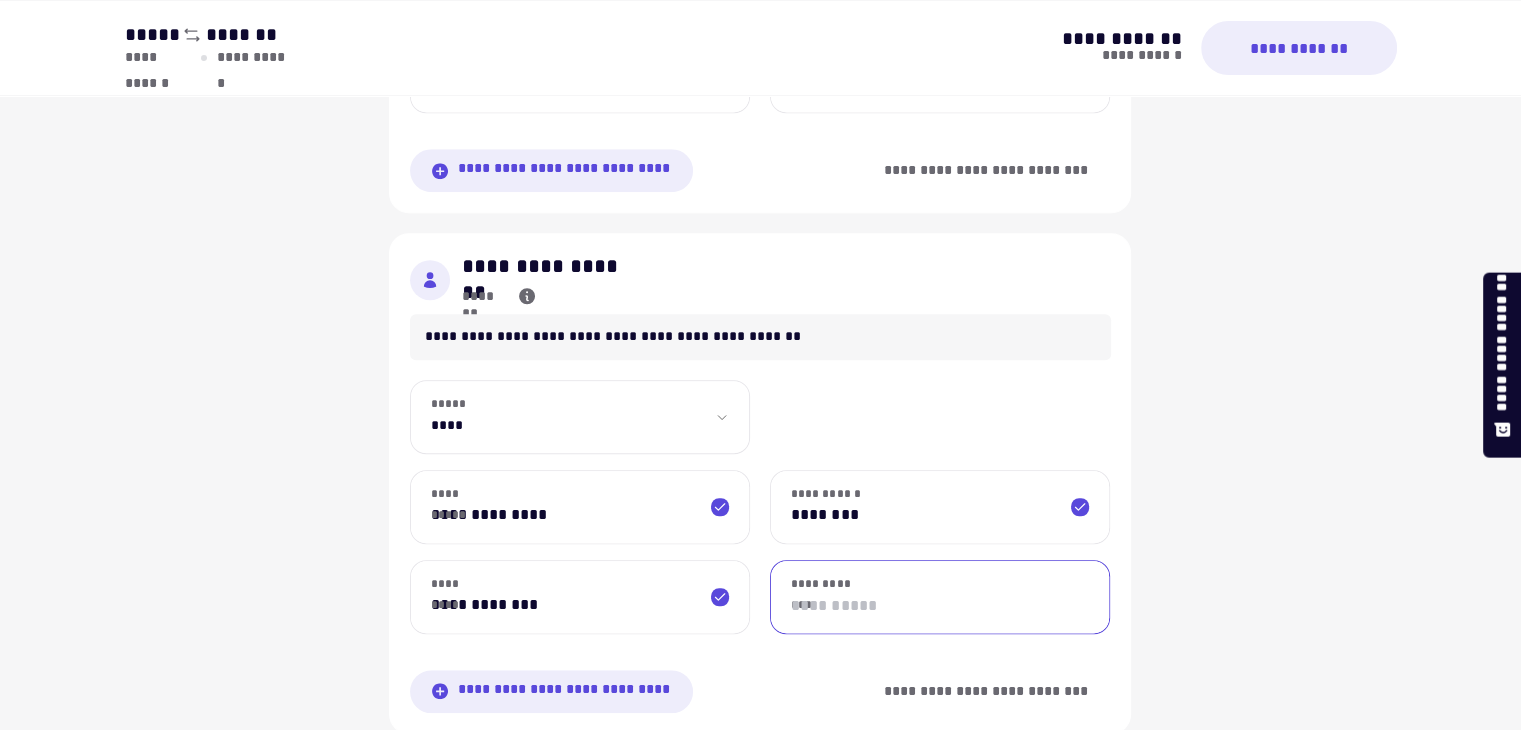 click on "**********" at bounding box center [940, 597] 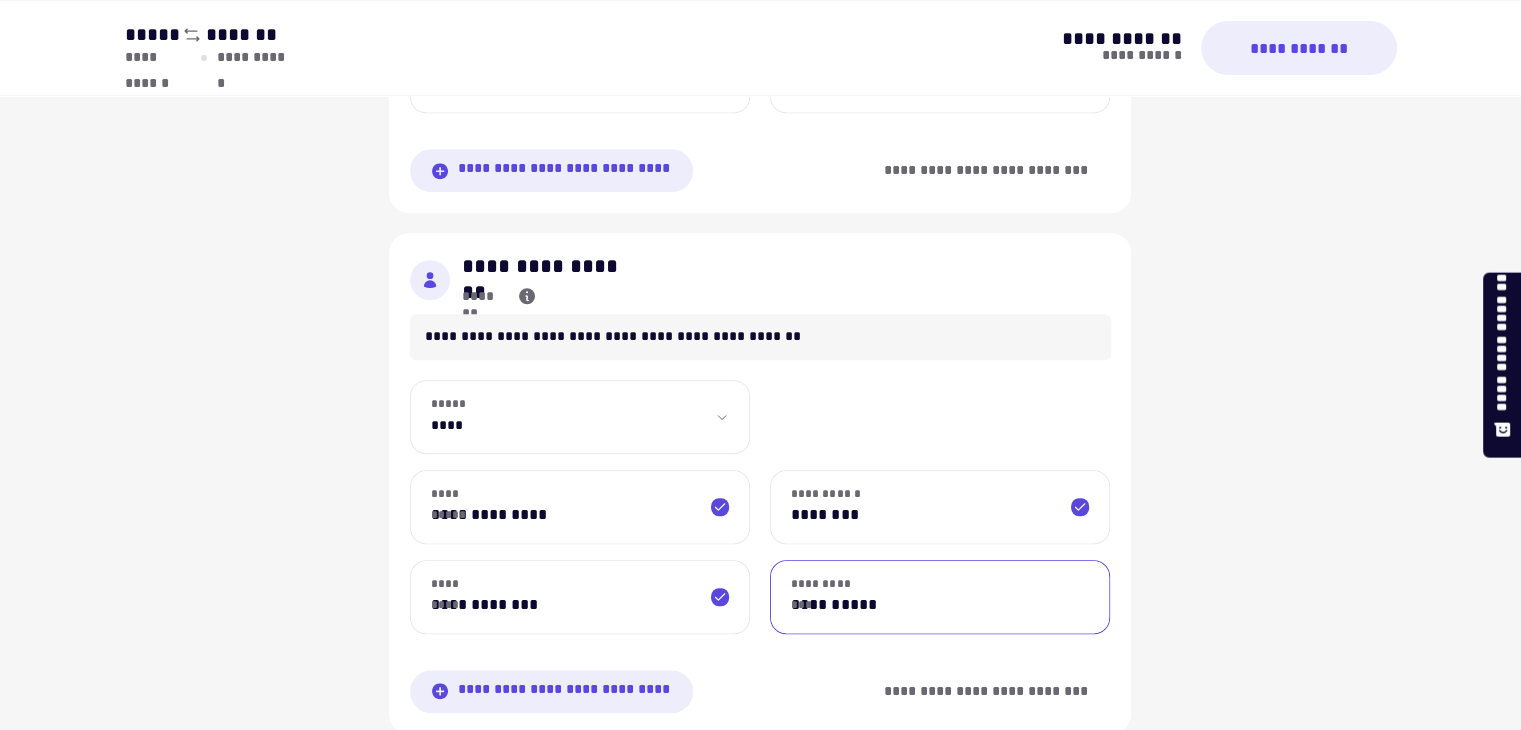click on "**********" at bounding box center (940, 597) 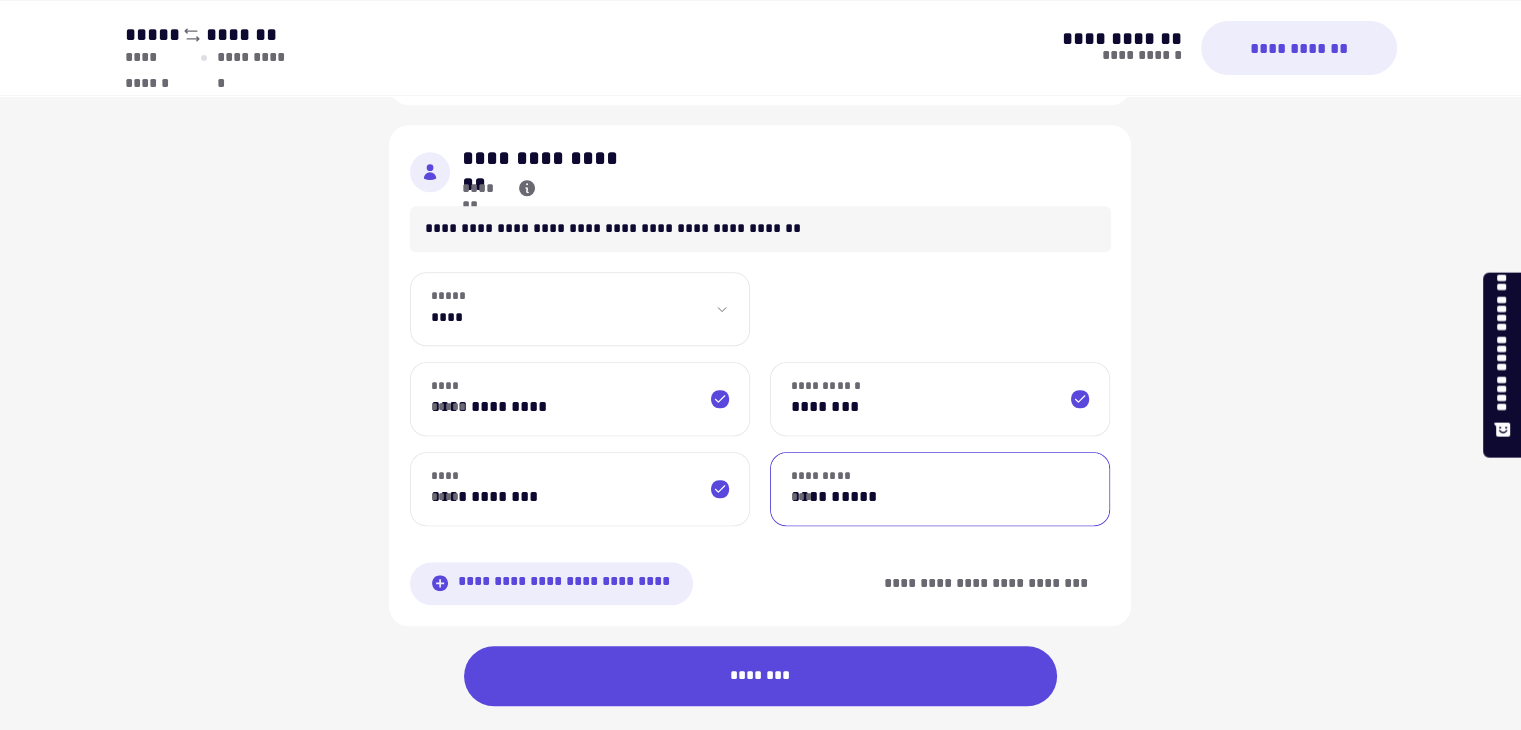 scroll, scrollTop: 1481, scrollLeft: 0, axis: vertical 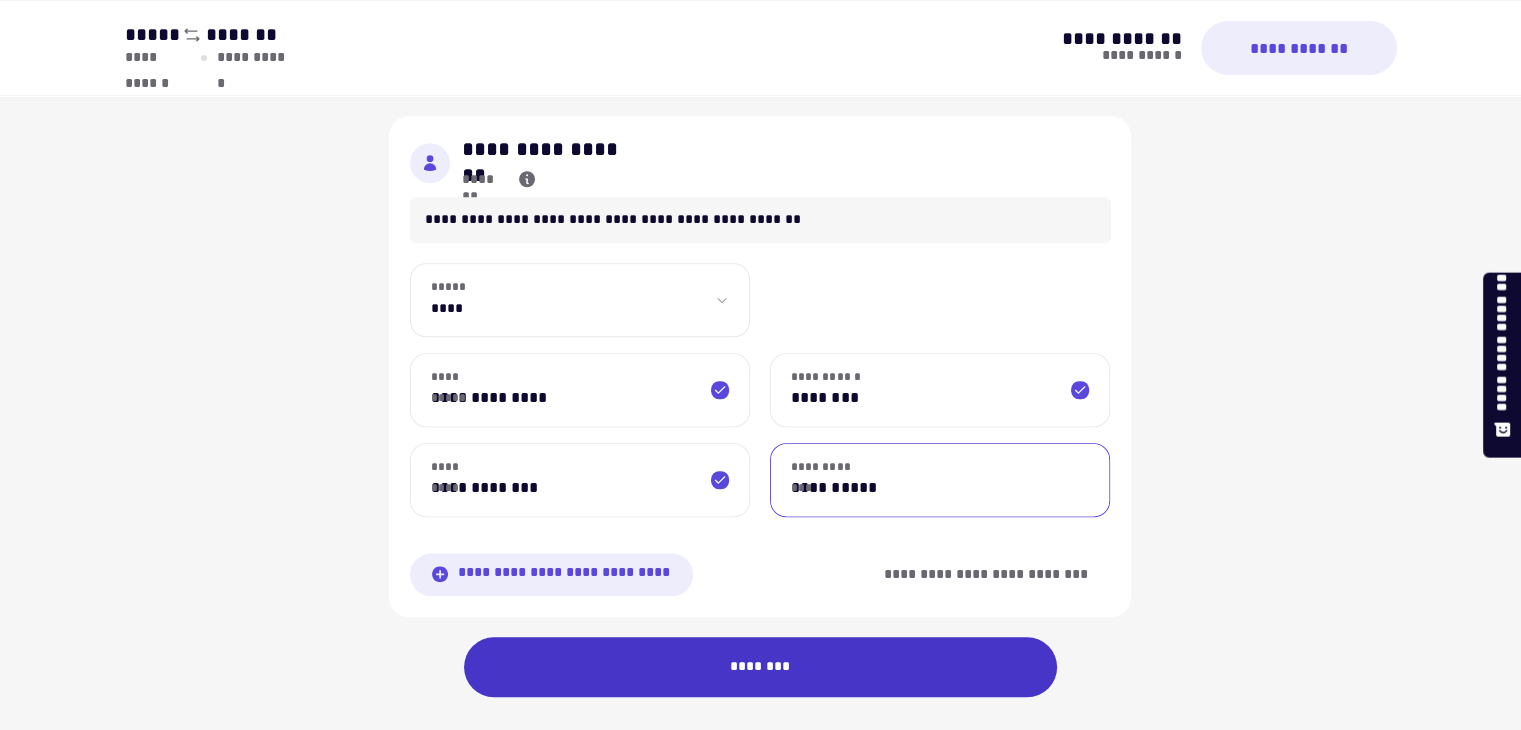 type on "**********" 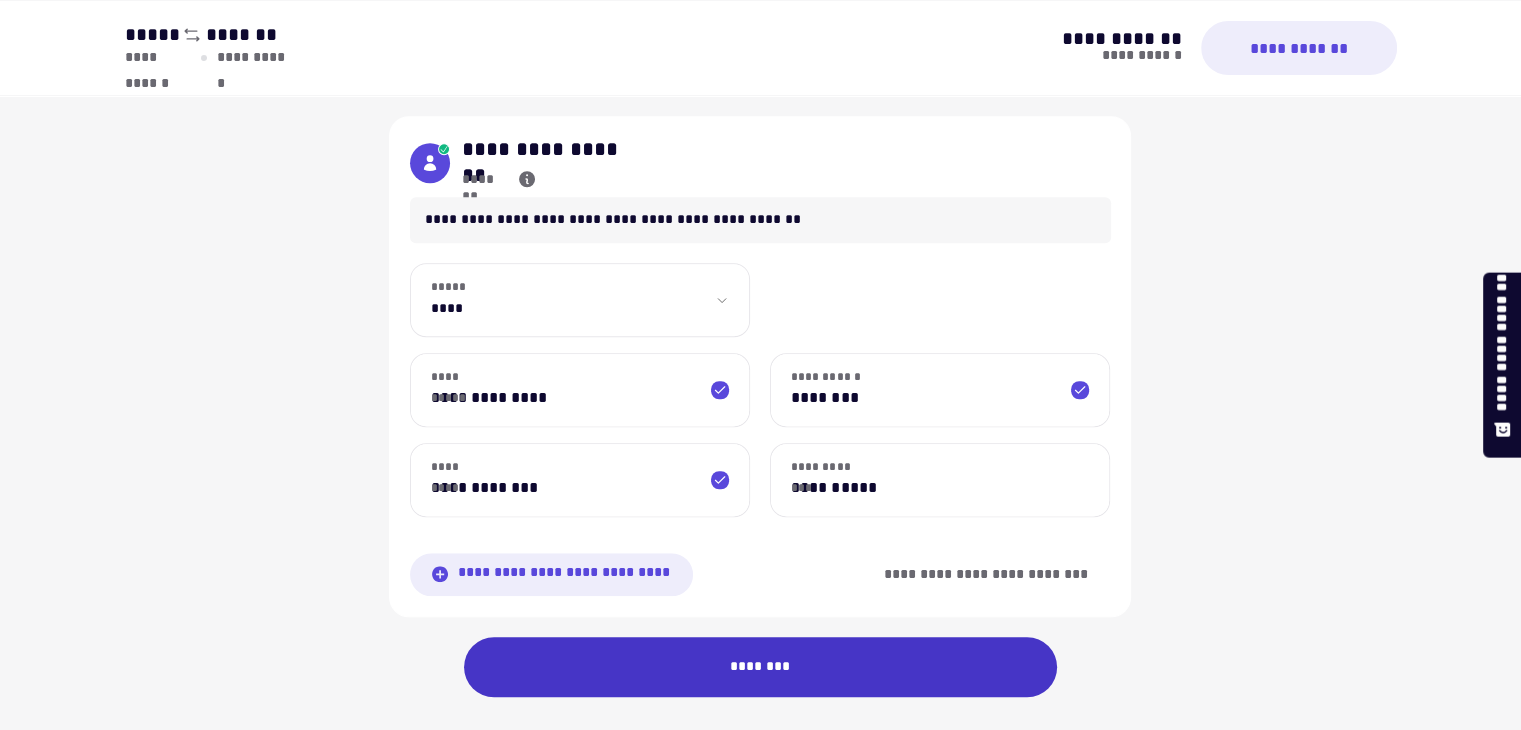 click on "********" at bounding box center [761, 667] 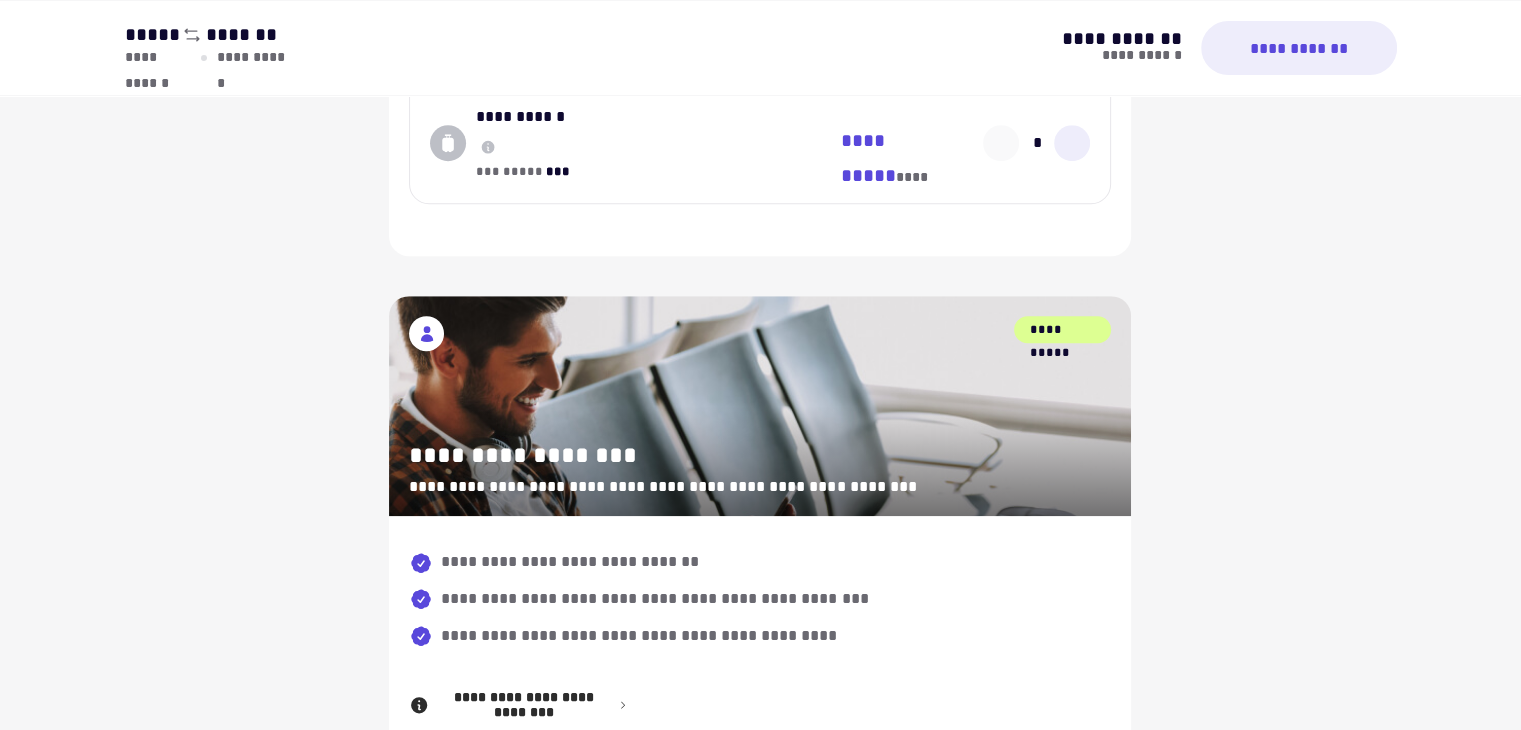scroll, scrollTop: 0, scrollLeft: 0, axis: both 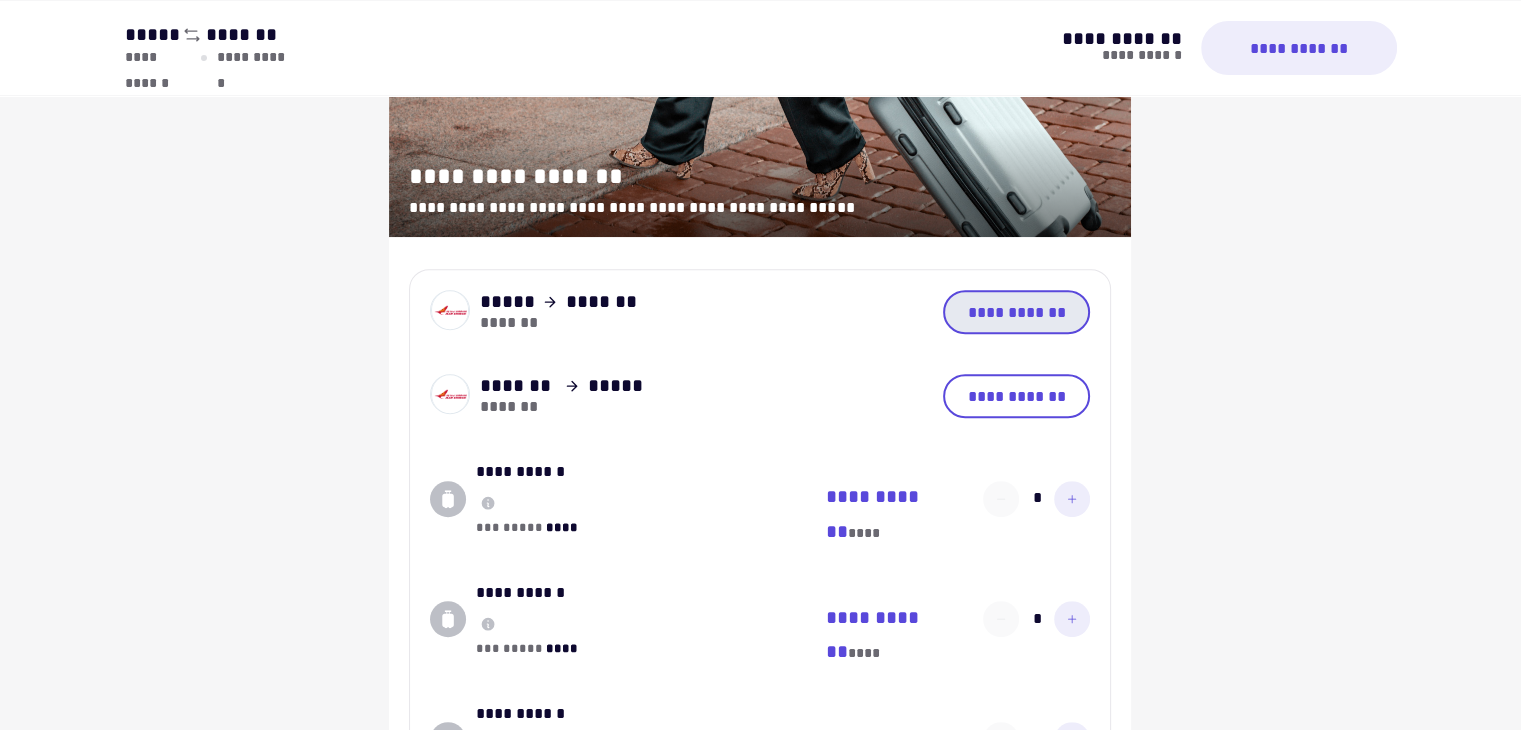 click on "**********" at bounding box center (1016, 312) 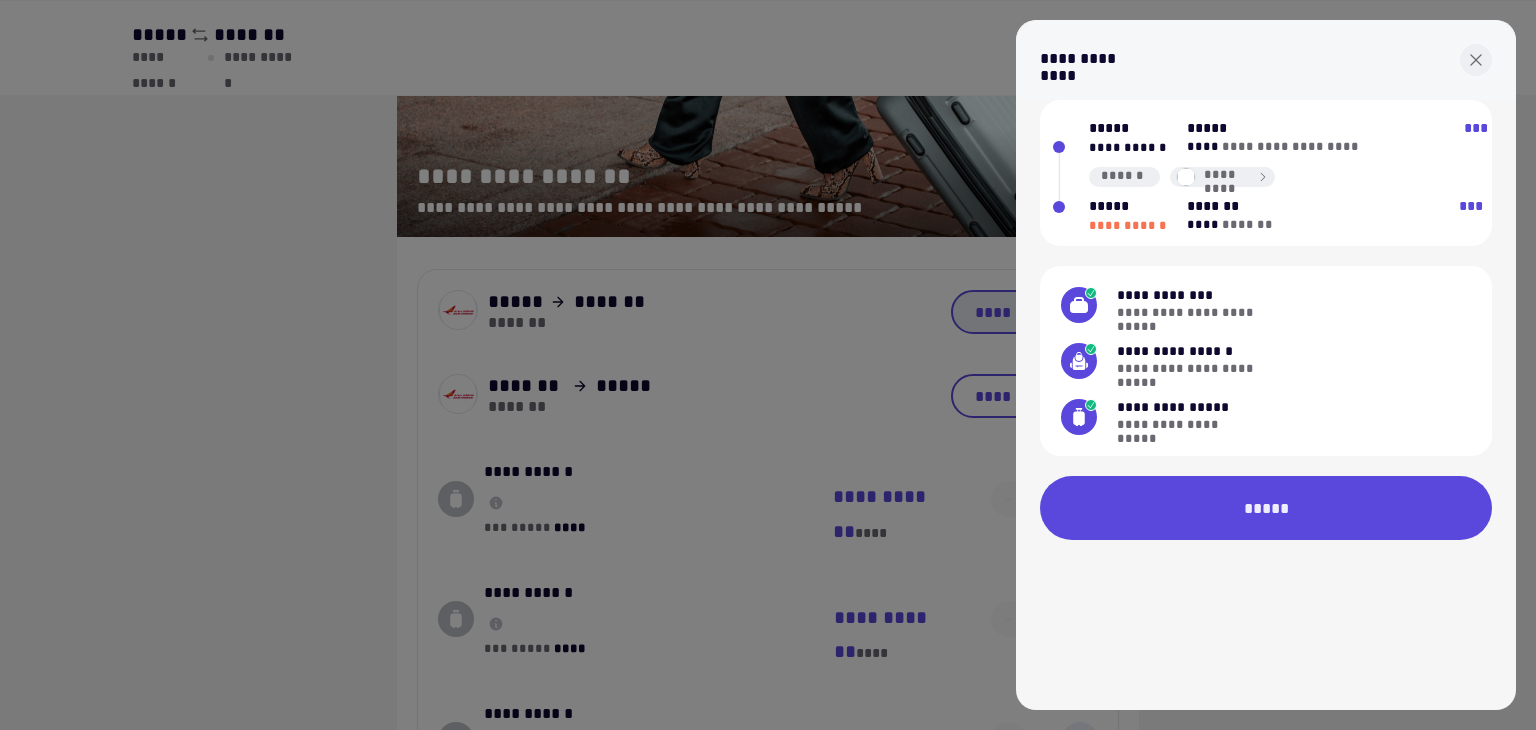 click at bounding box center [768, 365] 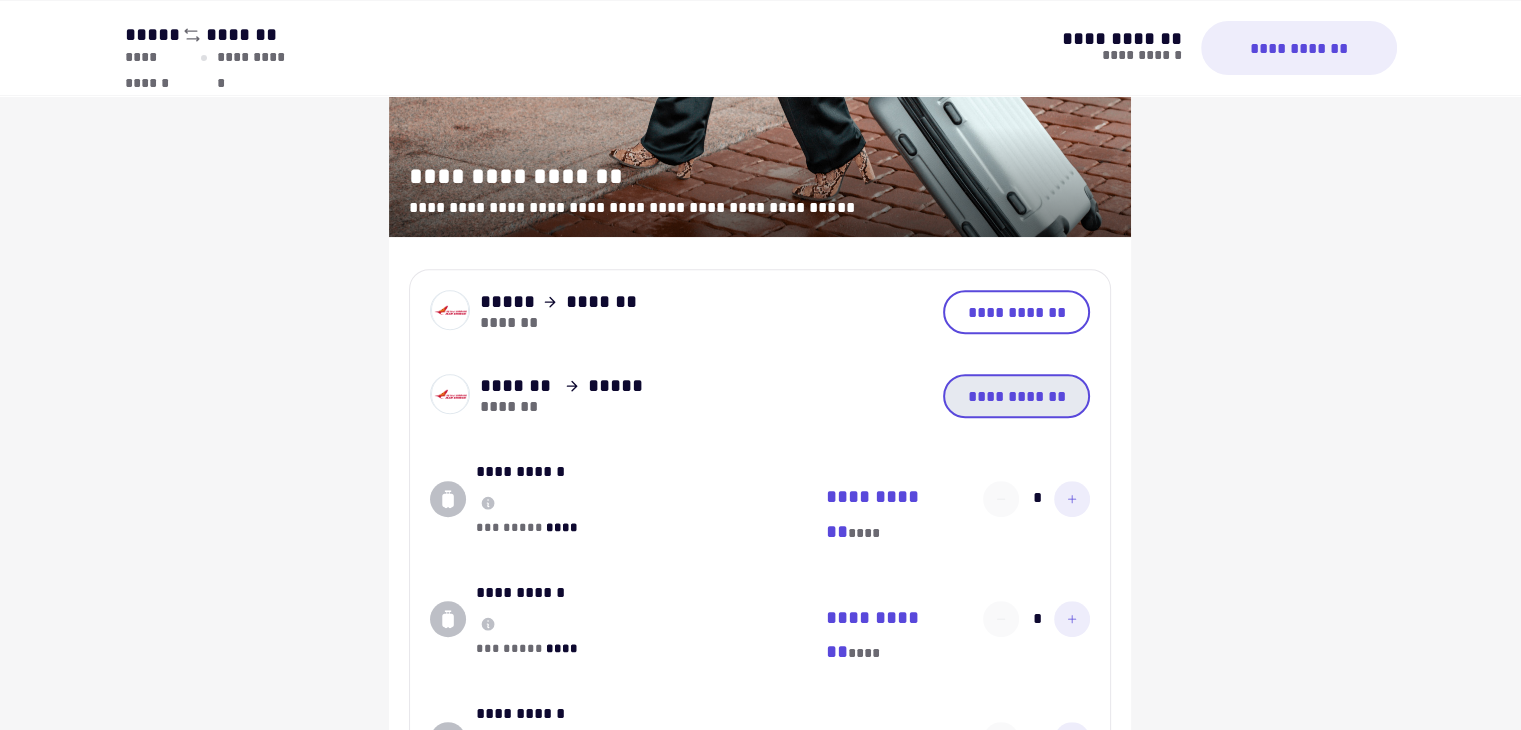 click on "**********" at bounding box center [1016, 396] 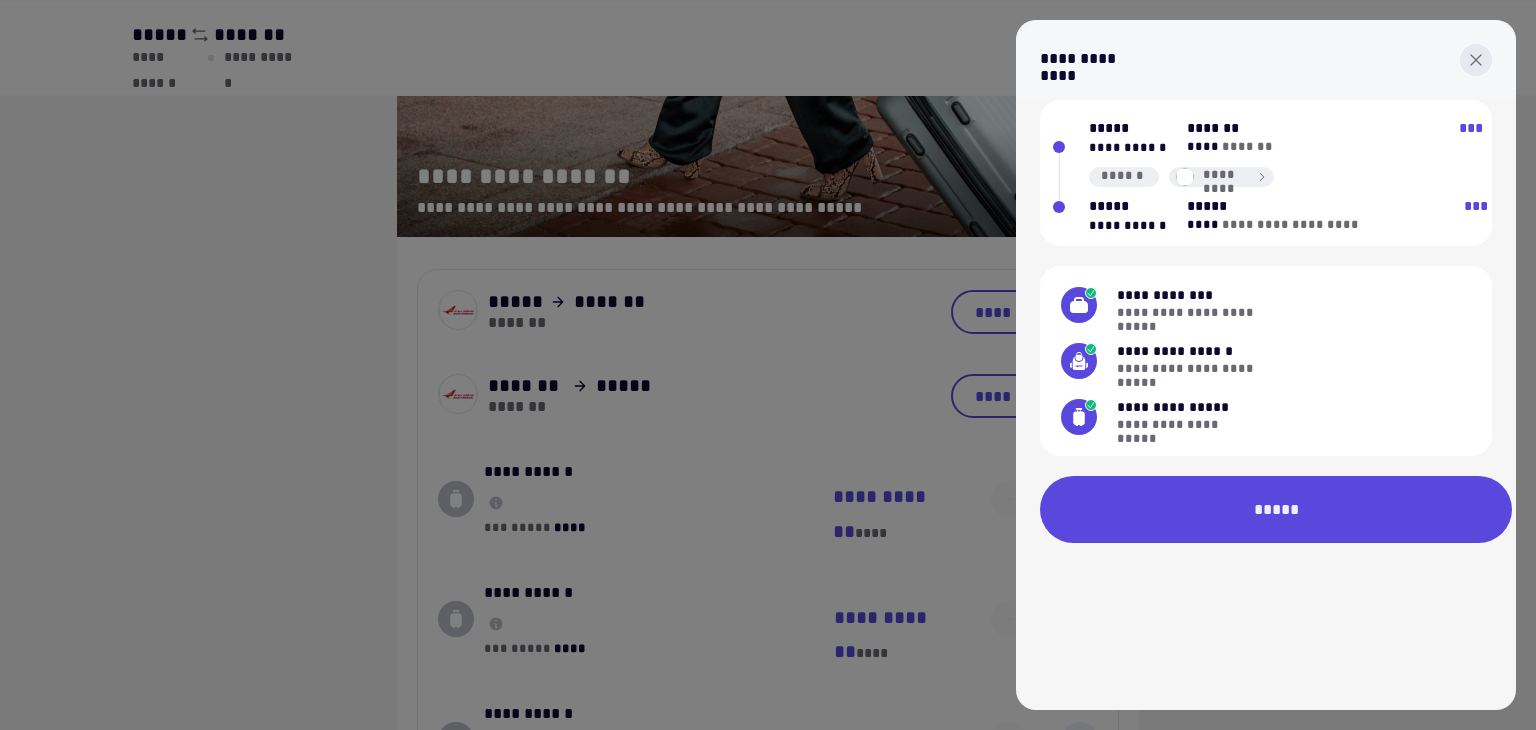 click 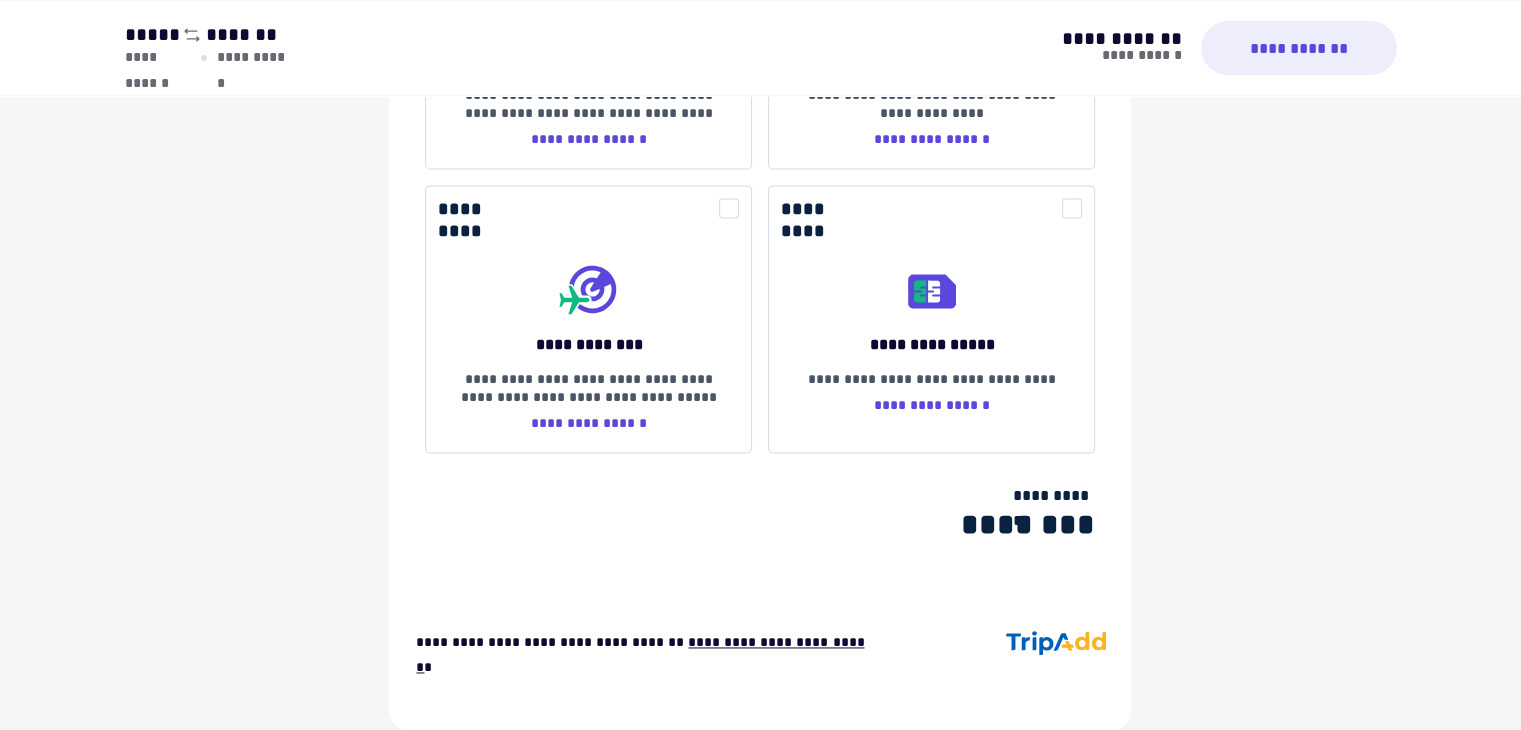 scroll, scrollTop: 2983, scrollLeft: 0, axis: vertical 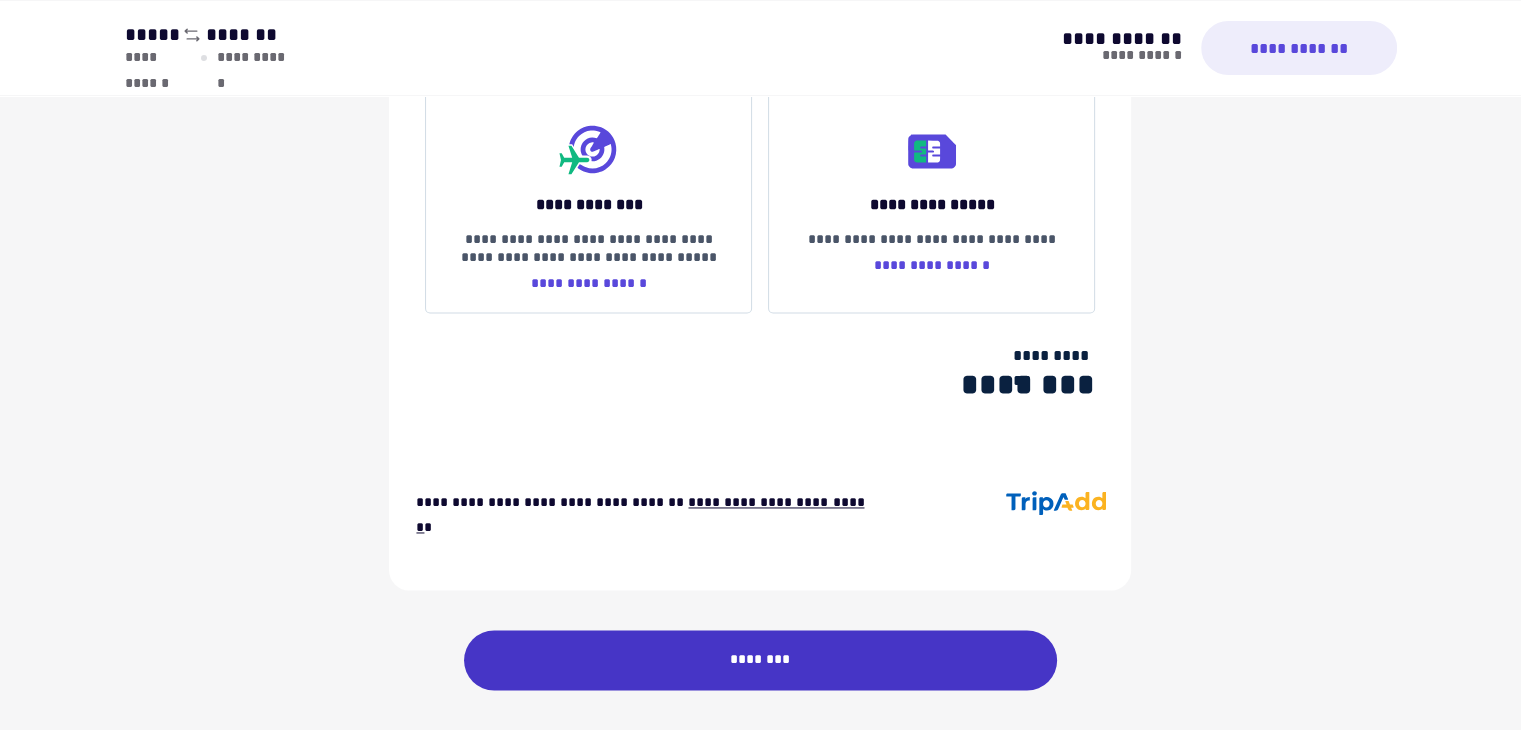 click on "********" at bounding box center [761, 660] 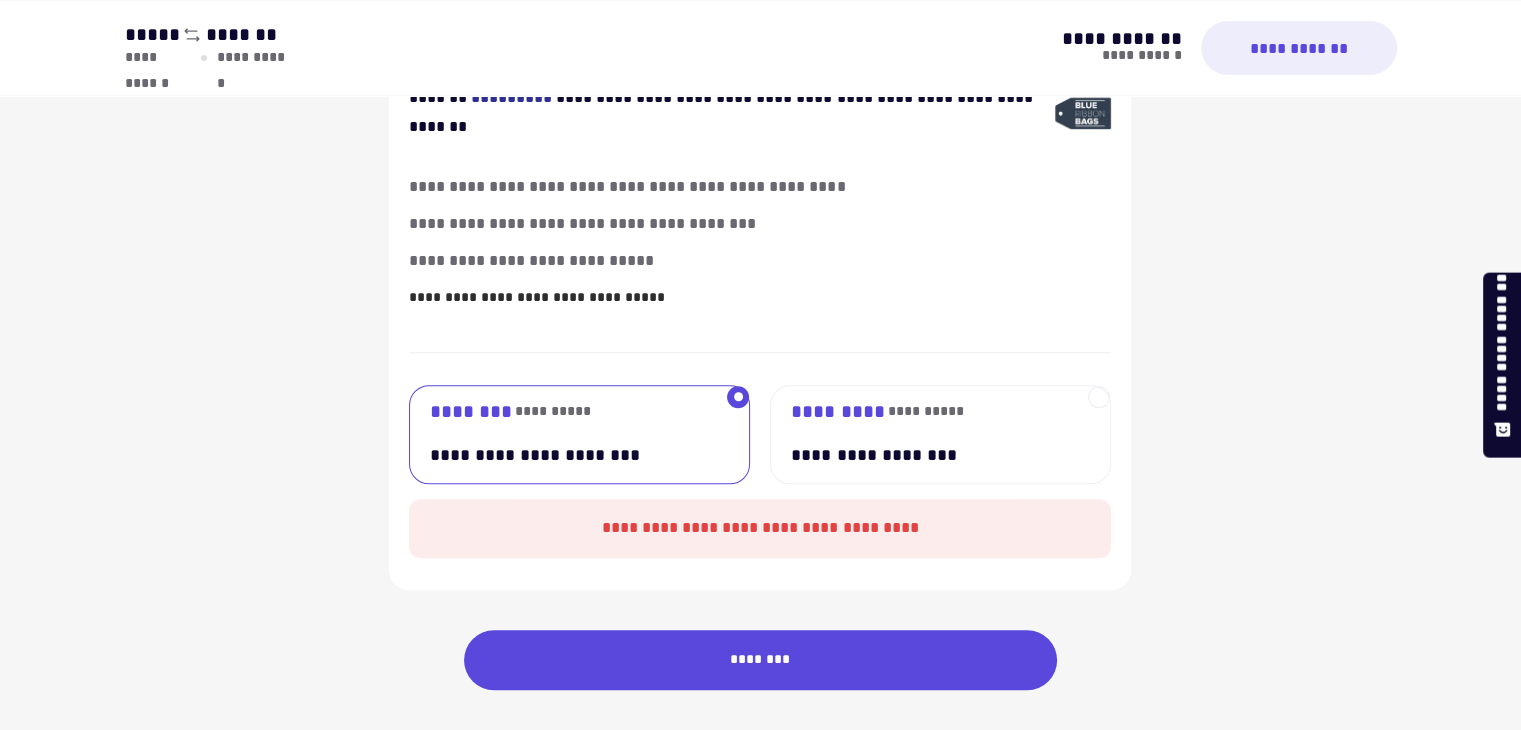 scroll, scrollTop: 0, scrollLeft: 0, axis: both 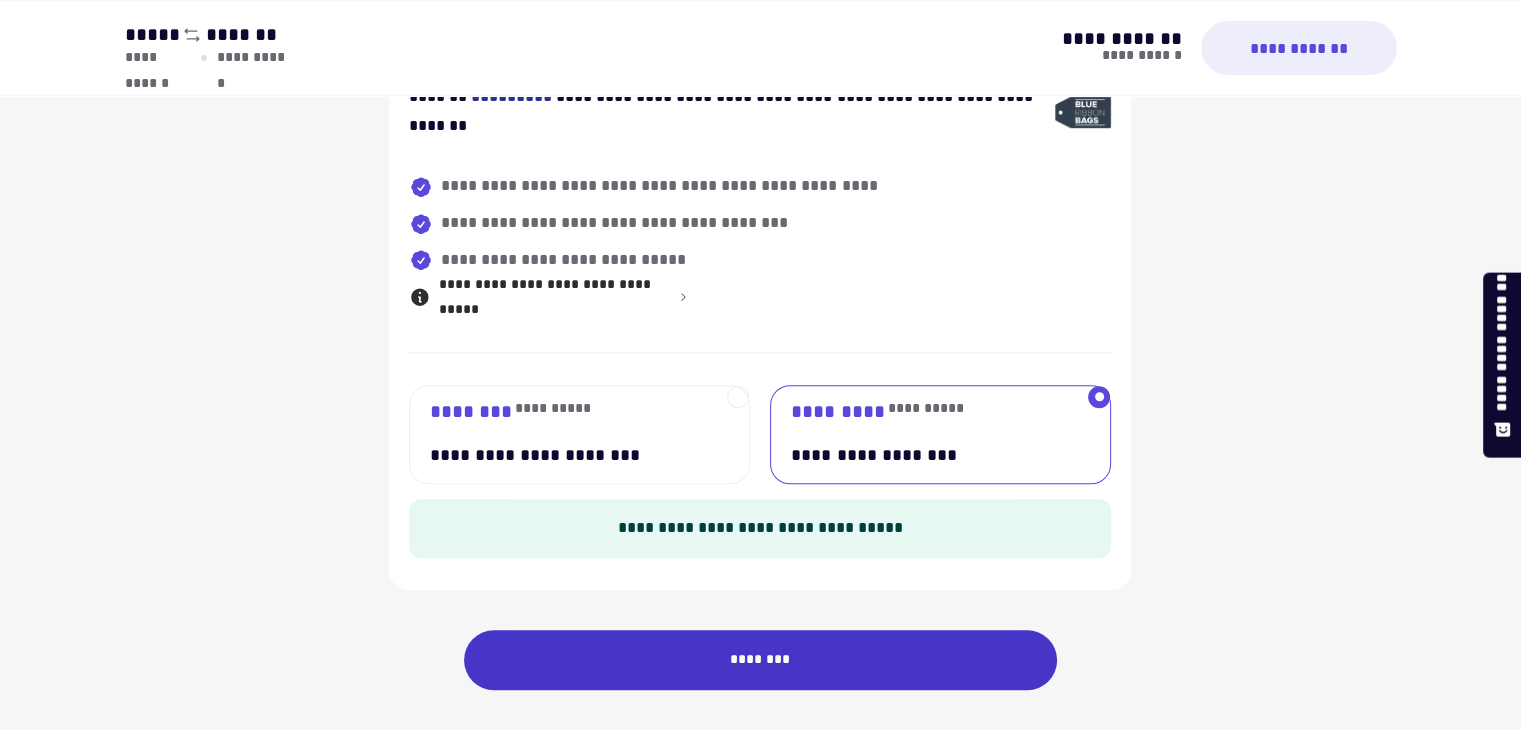 click on "********" at bounding box center [761, 660] 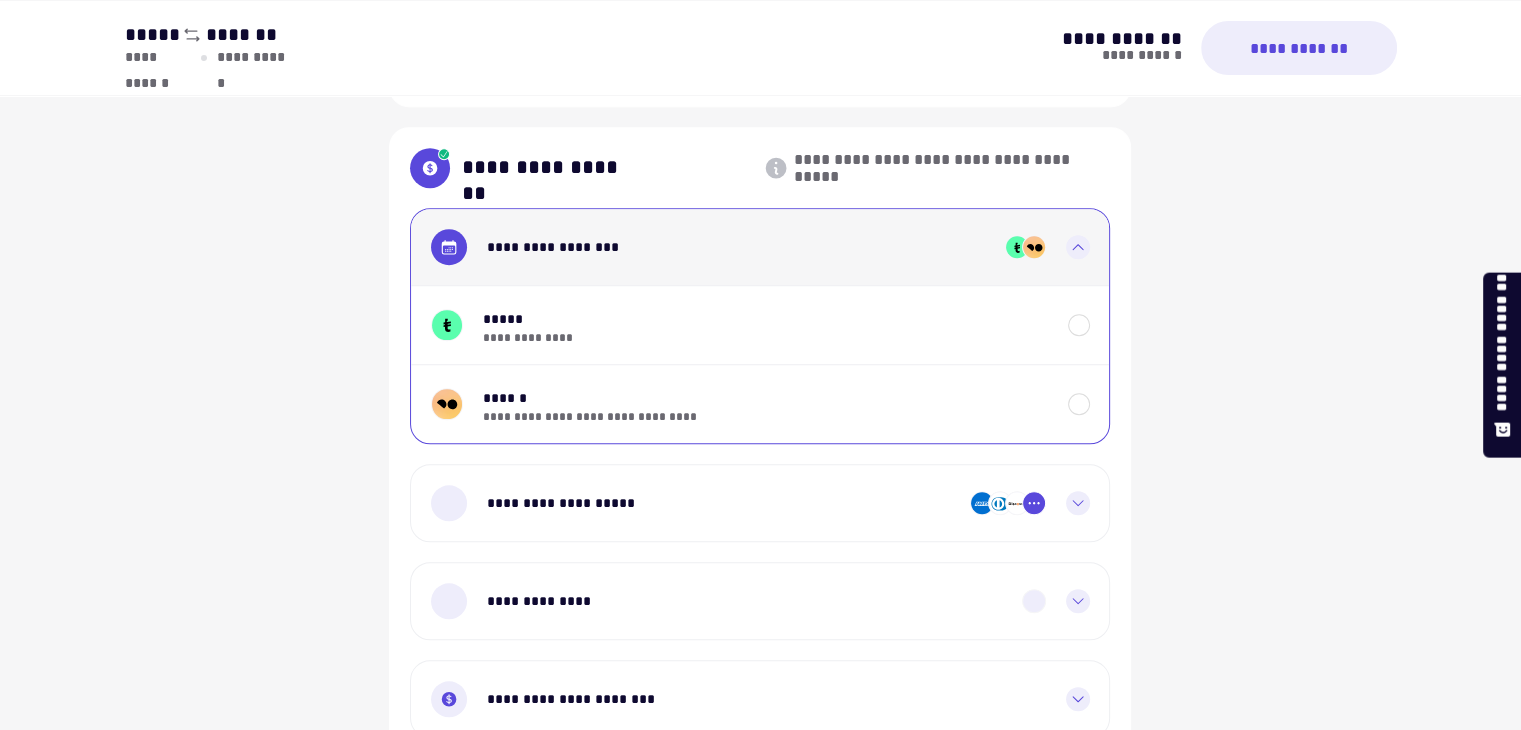 scroll, scrollTop: 0, scrollLeft: 0, axis: both 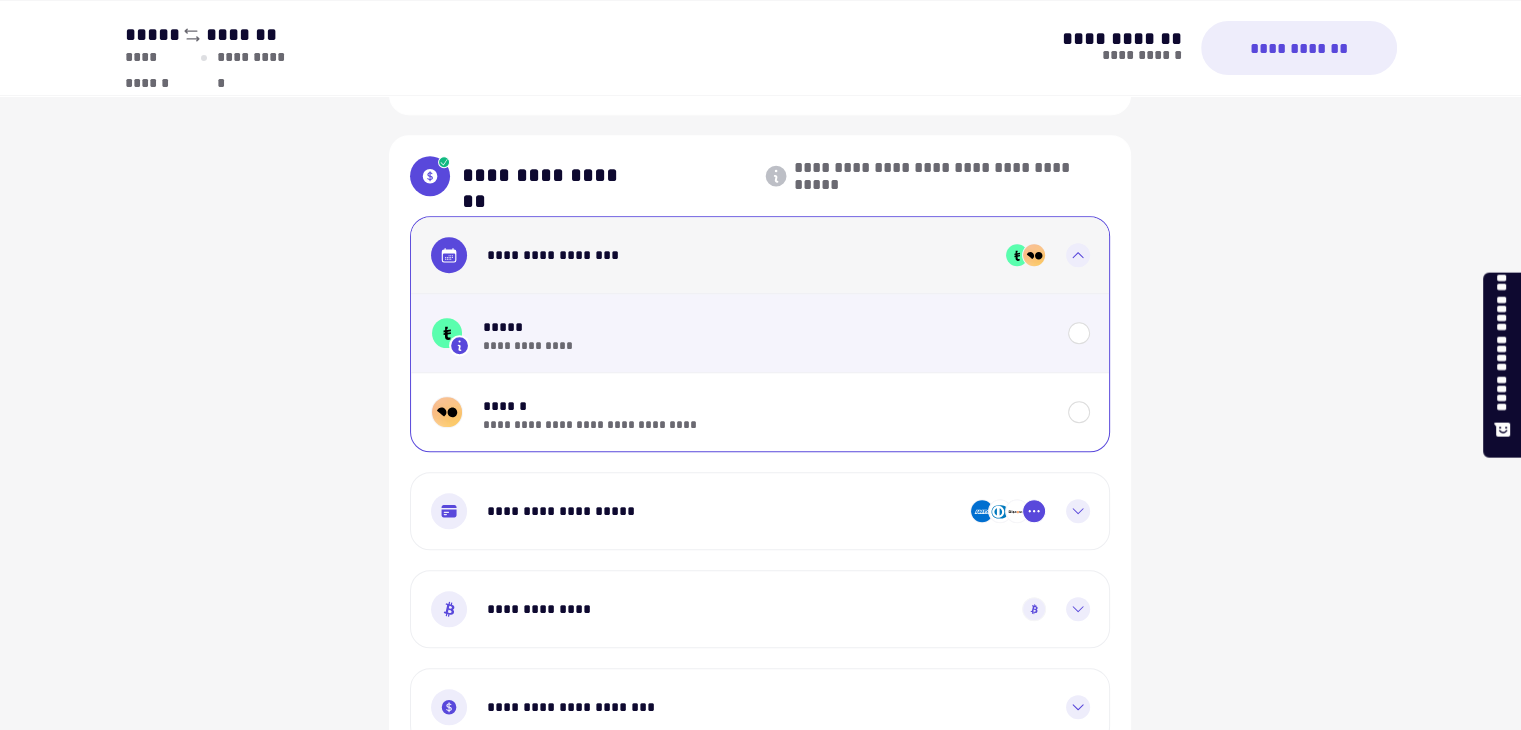 click on "*****" at bounding box center [765, 327] 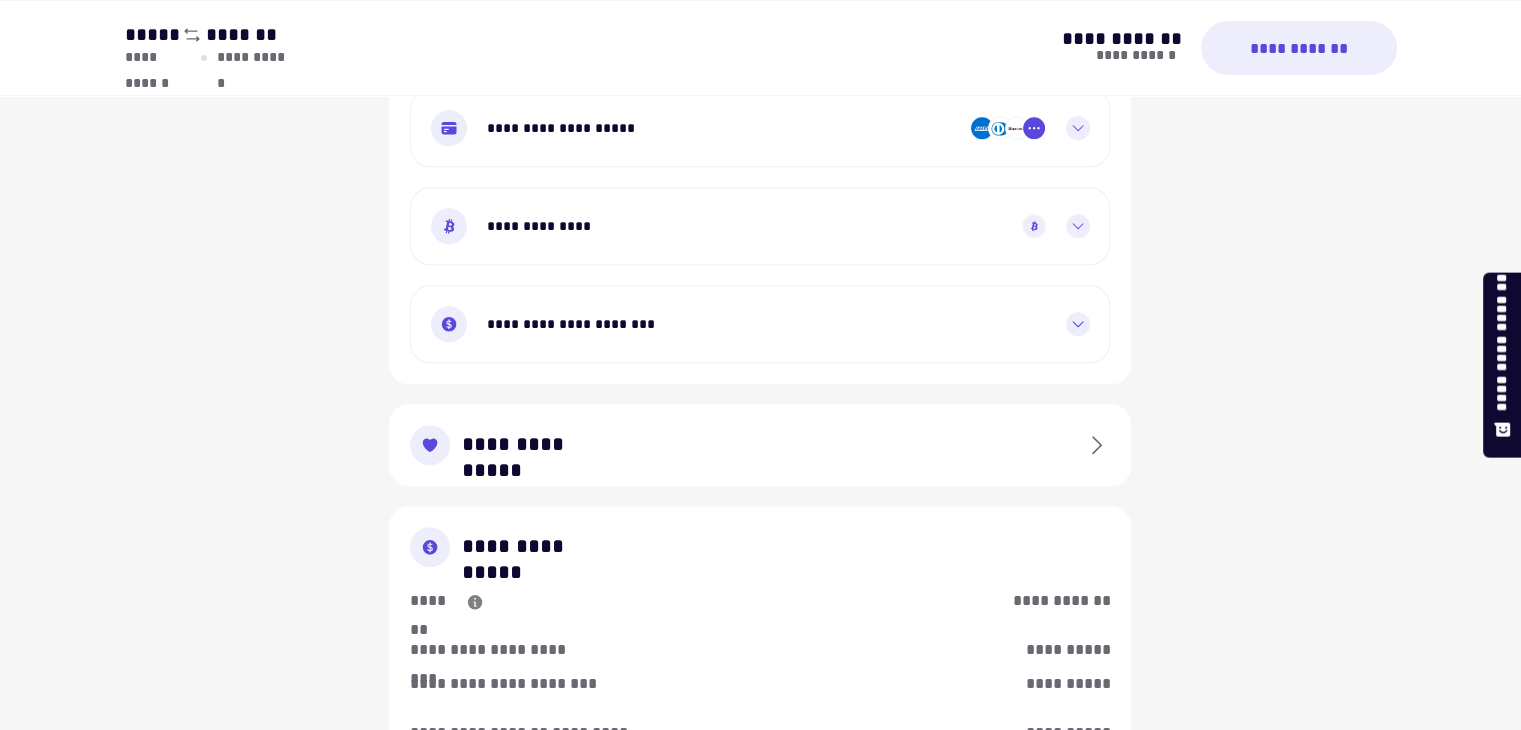 scroll, scrollTop: 1888, scrollLeft: 0, axis: vertical 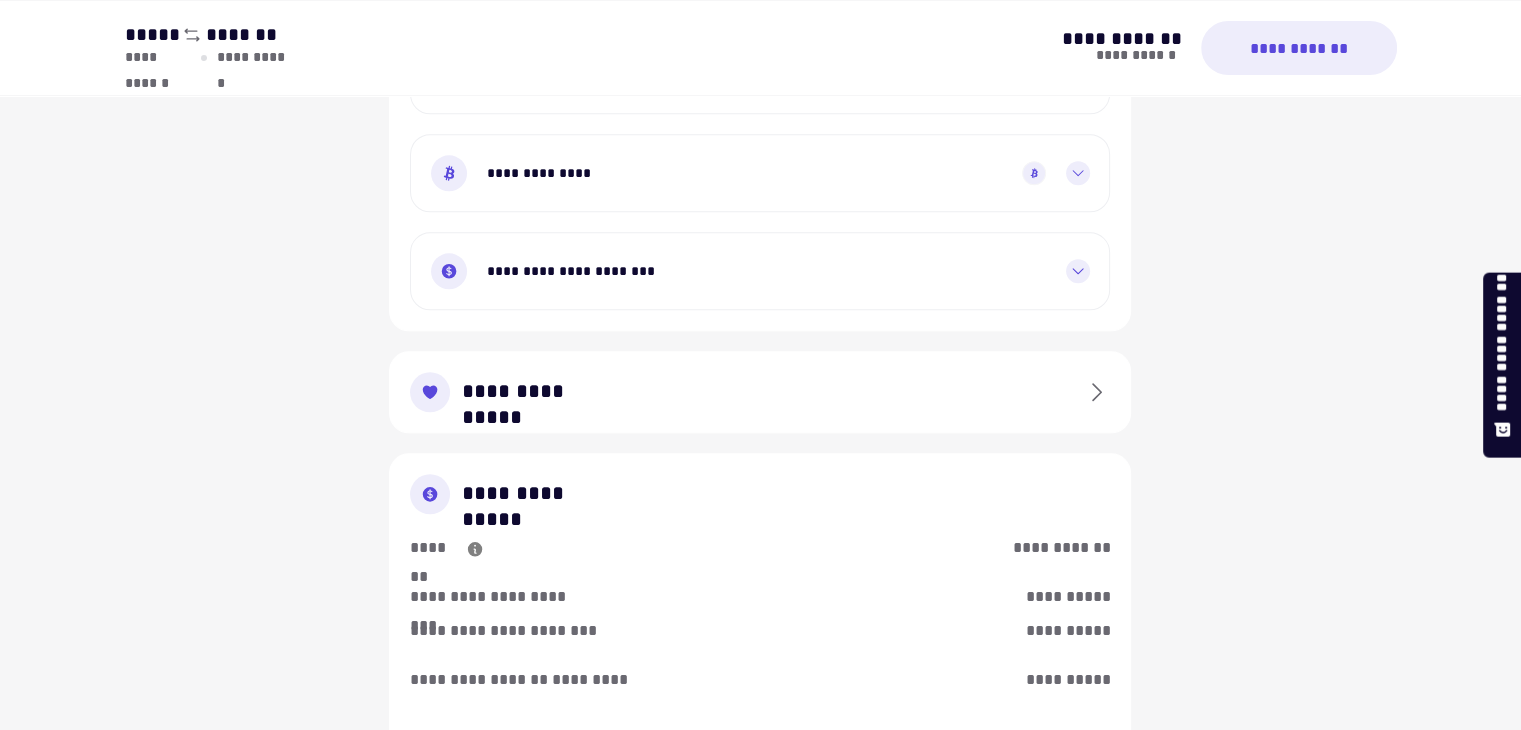 click on "**********" at bounding box center (760, 392) 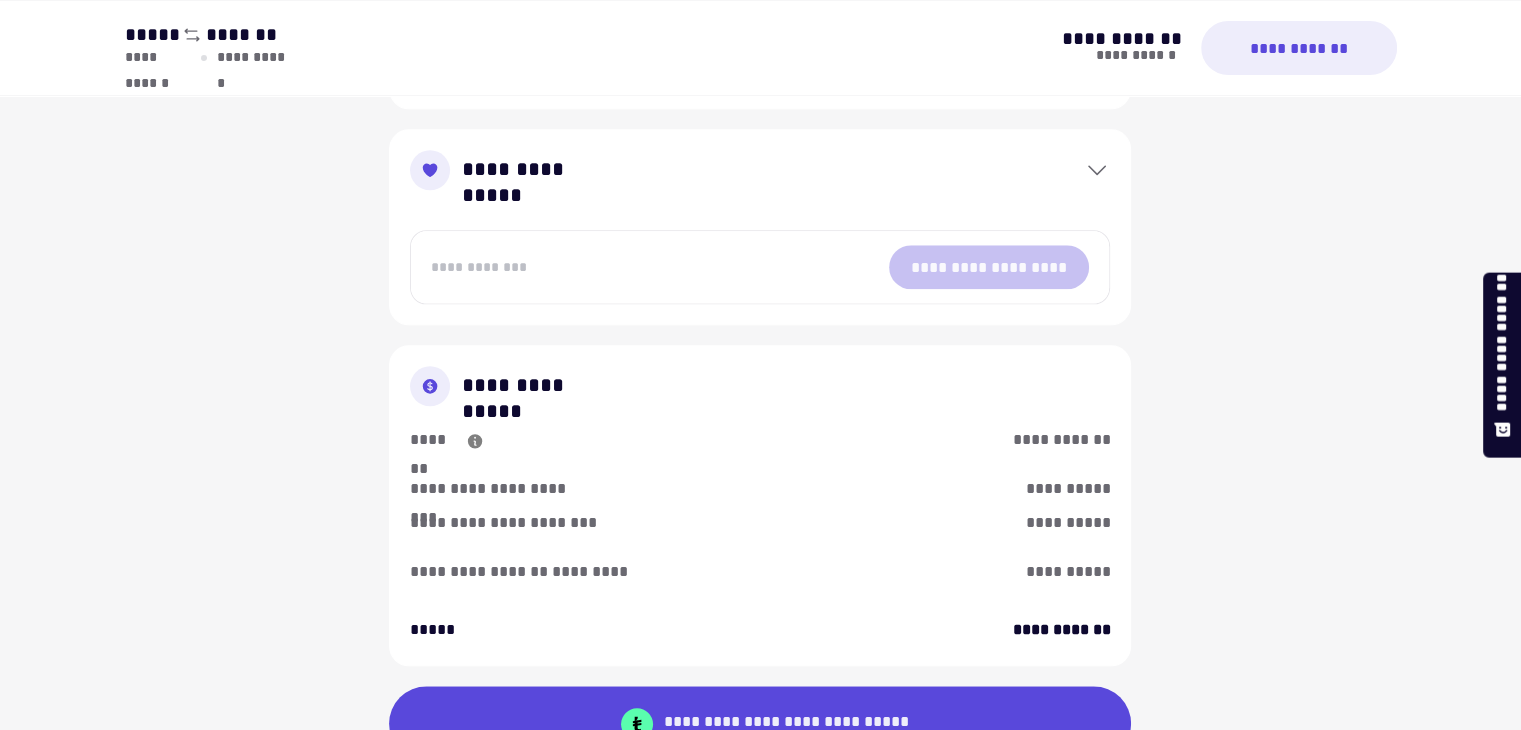 scroll, scrollTop: 2124, scrollLeft: 0, axis: vertical 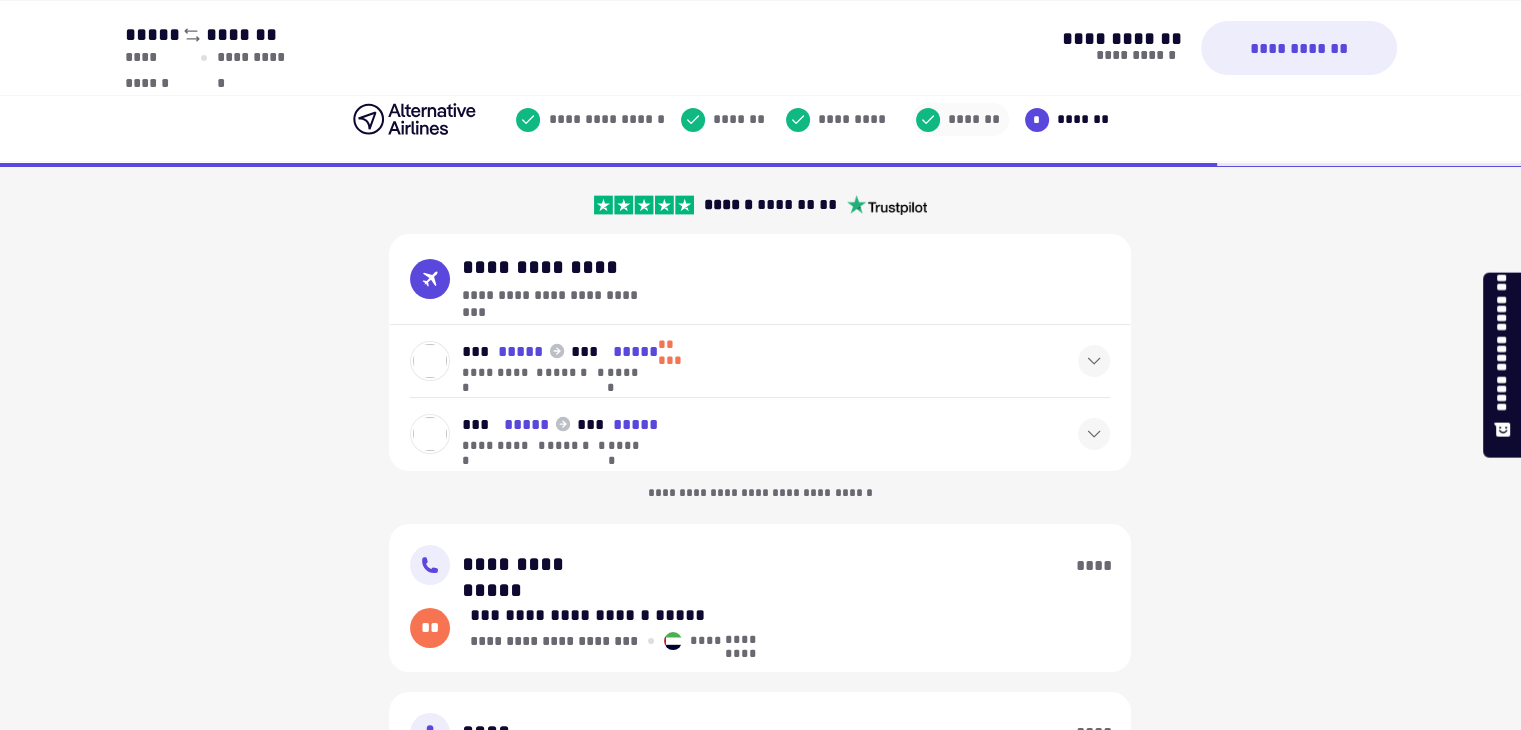 click on "*******" at bounding box center [972, 119] 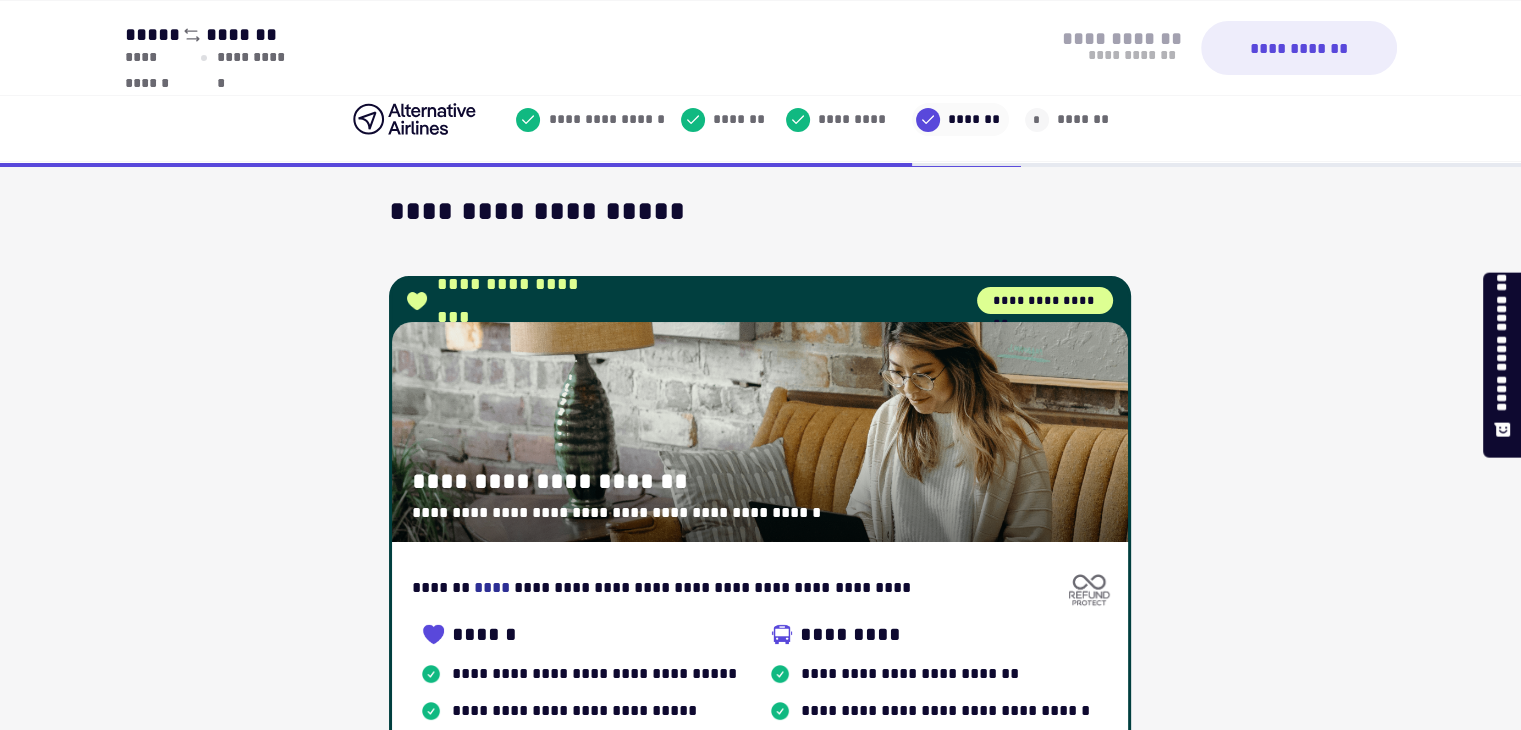 scroll, scrollTop: 0, scrollLeft: 0, axis: both 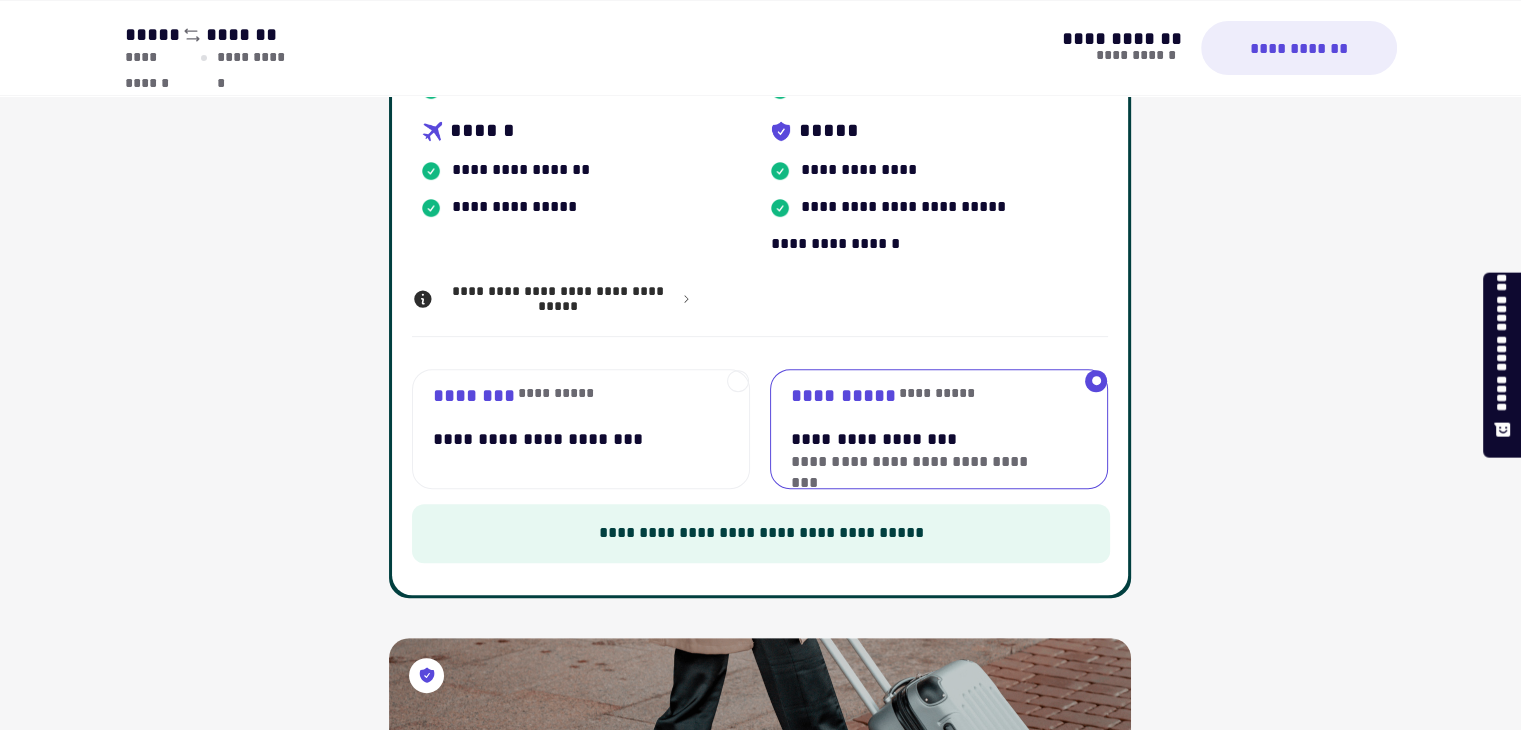 click on "**********" at bounding box center [570, 429] 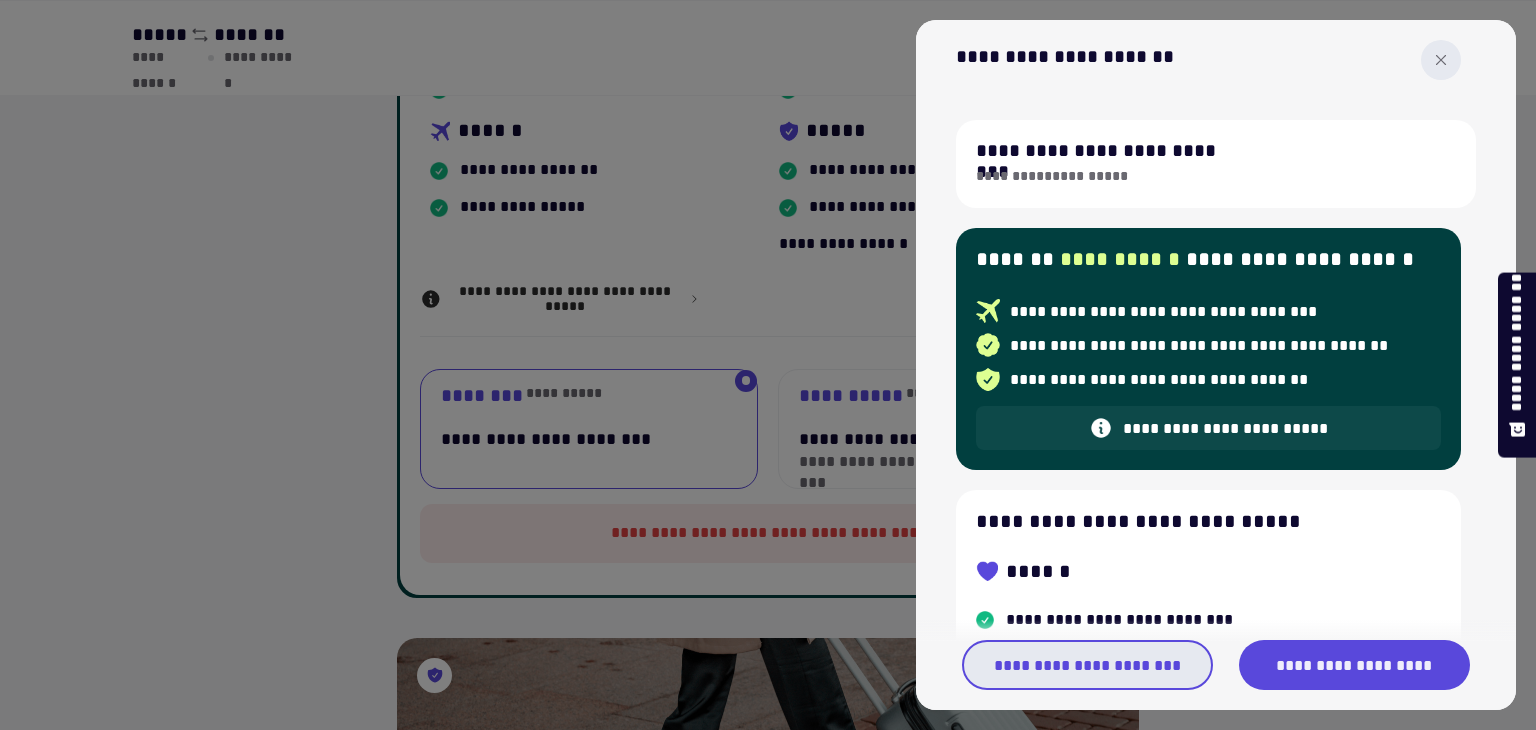 click on "**********" at bounding box center (1087, 665) 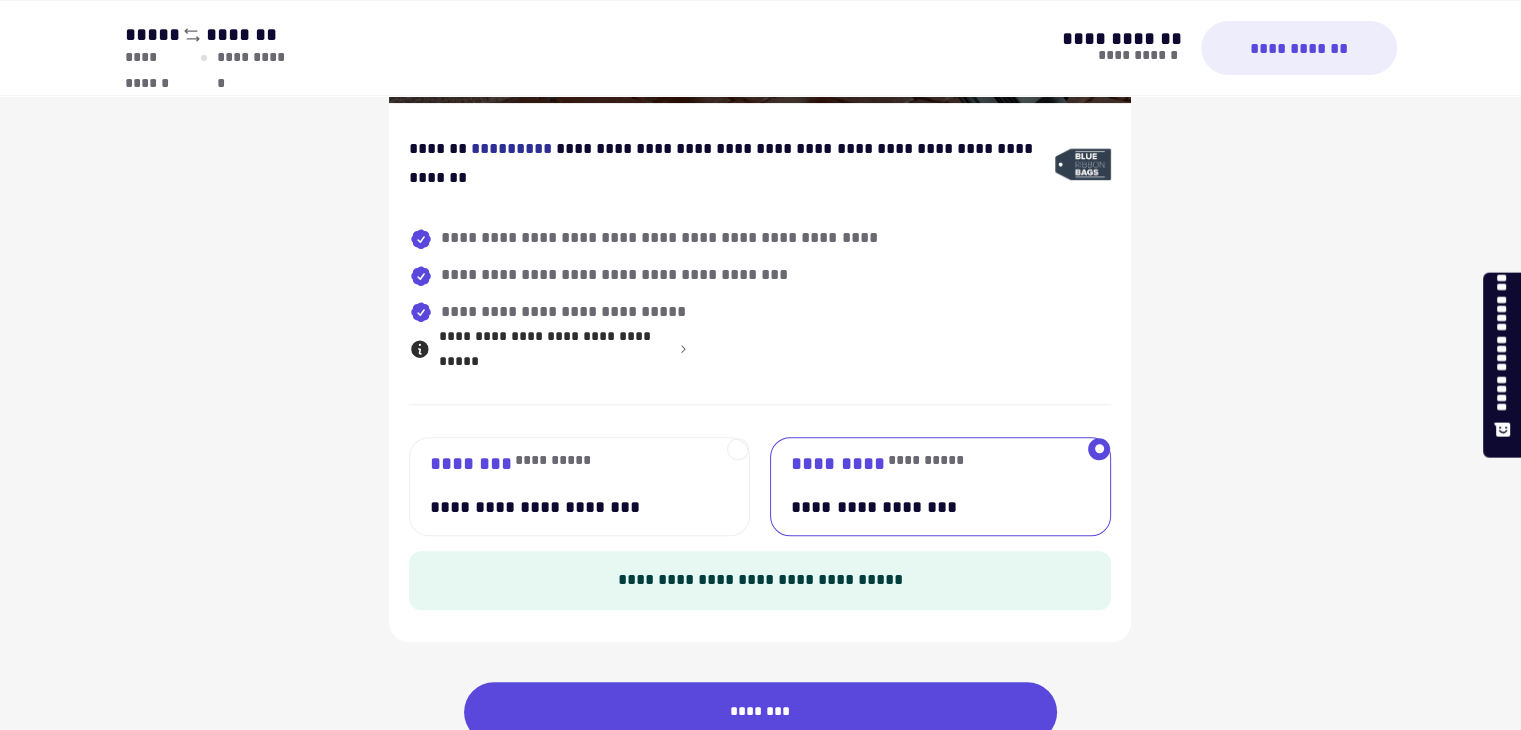 scroll, scrollTop: 1419, scrollLeft: 0, axis: vertical 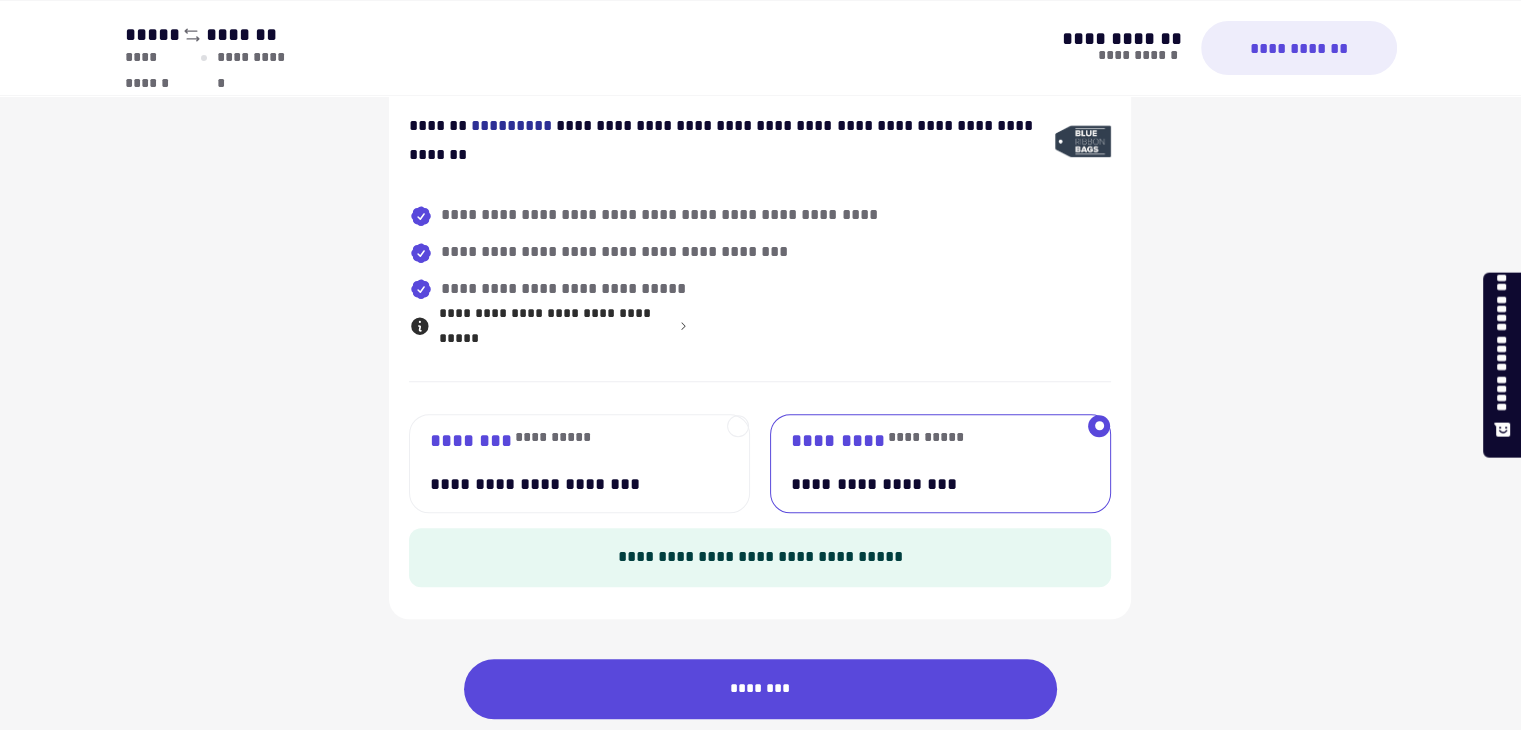 click on "**********" at bounding box center (553, 439) 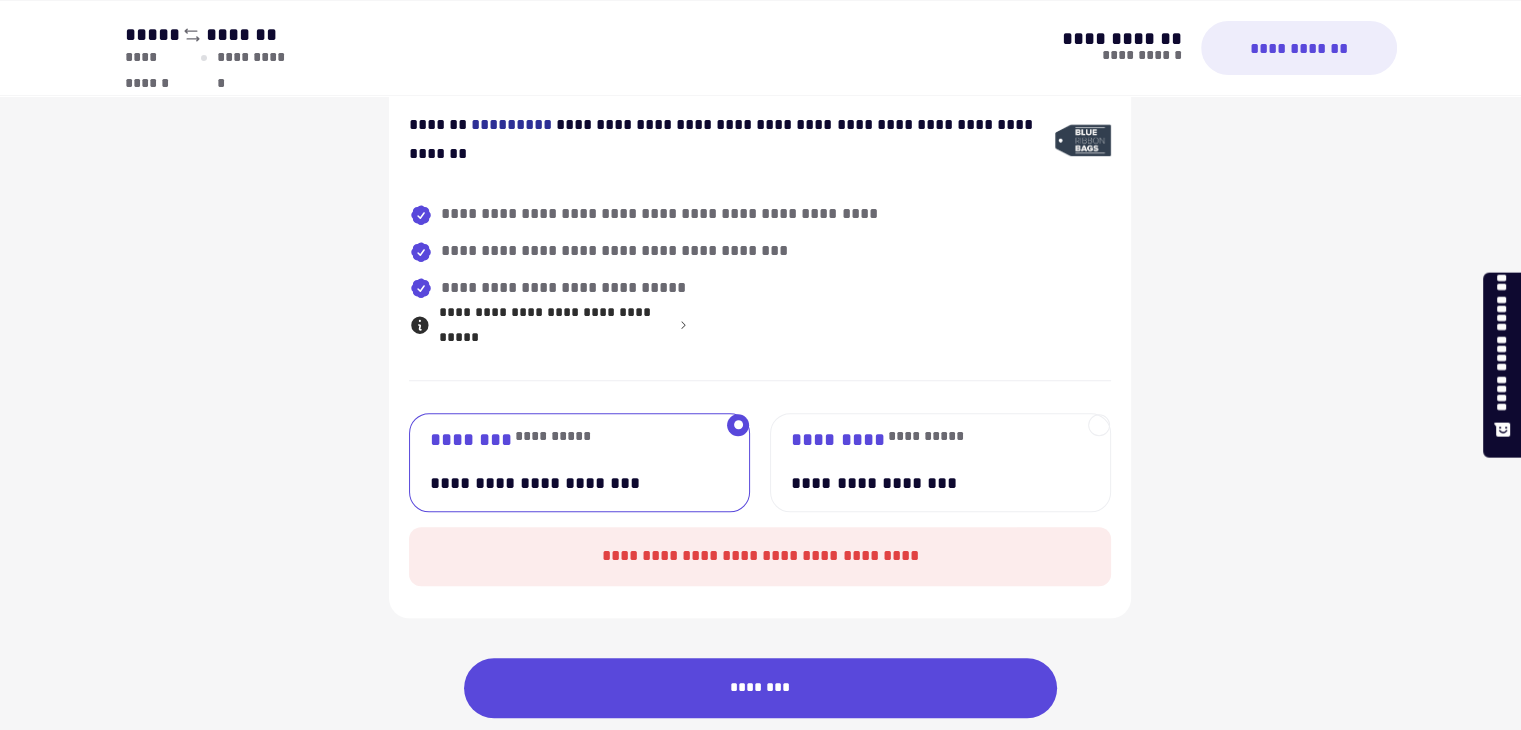 scroll, scrollTop: 1460, scrollLeft: 0, axis: vertical 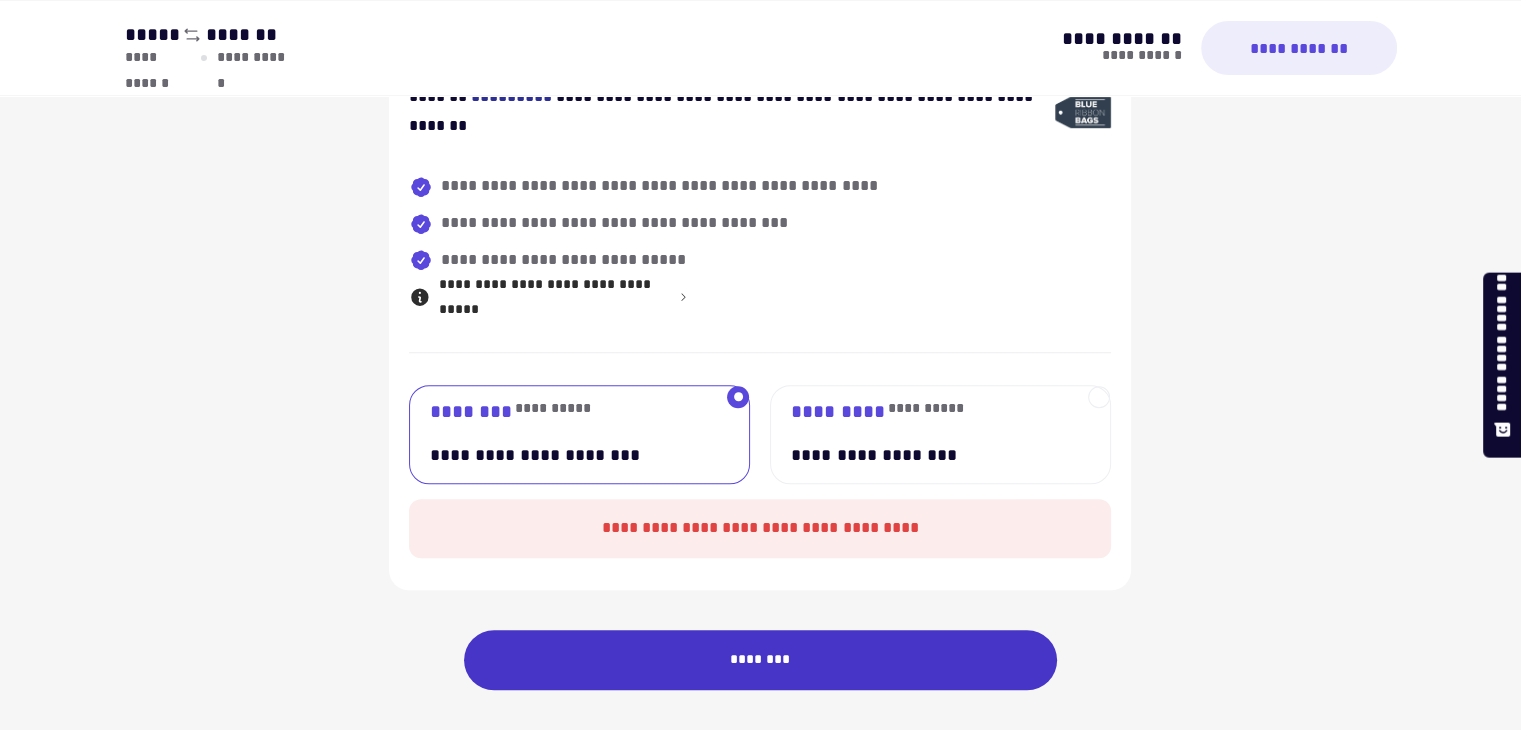 click on "********" at bounding box center (761, 660) 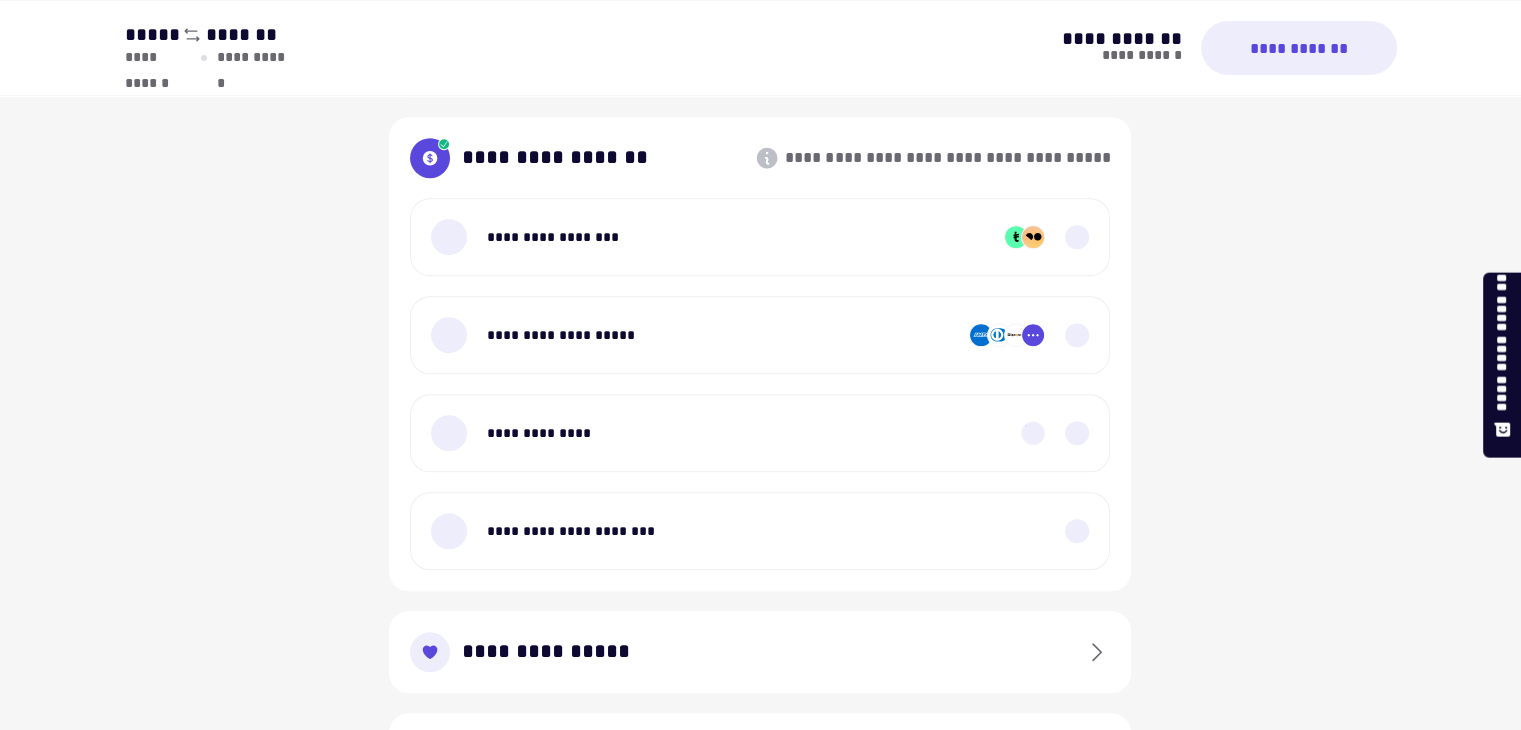 scroll, scrollTop: 0, scrollLeft: 0, axis: both 